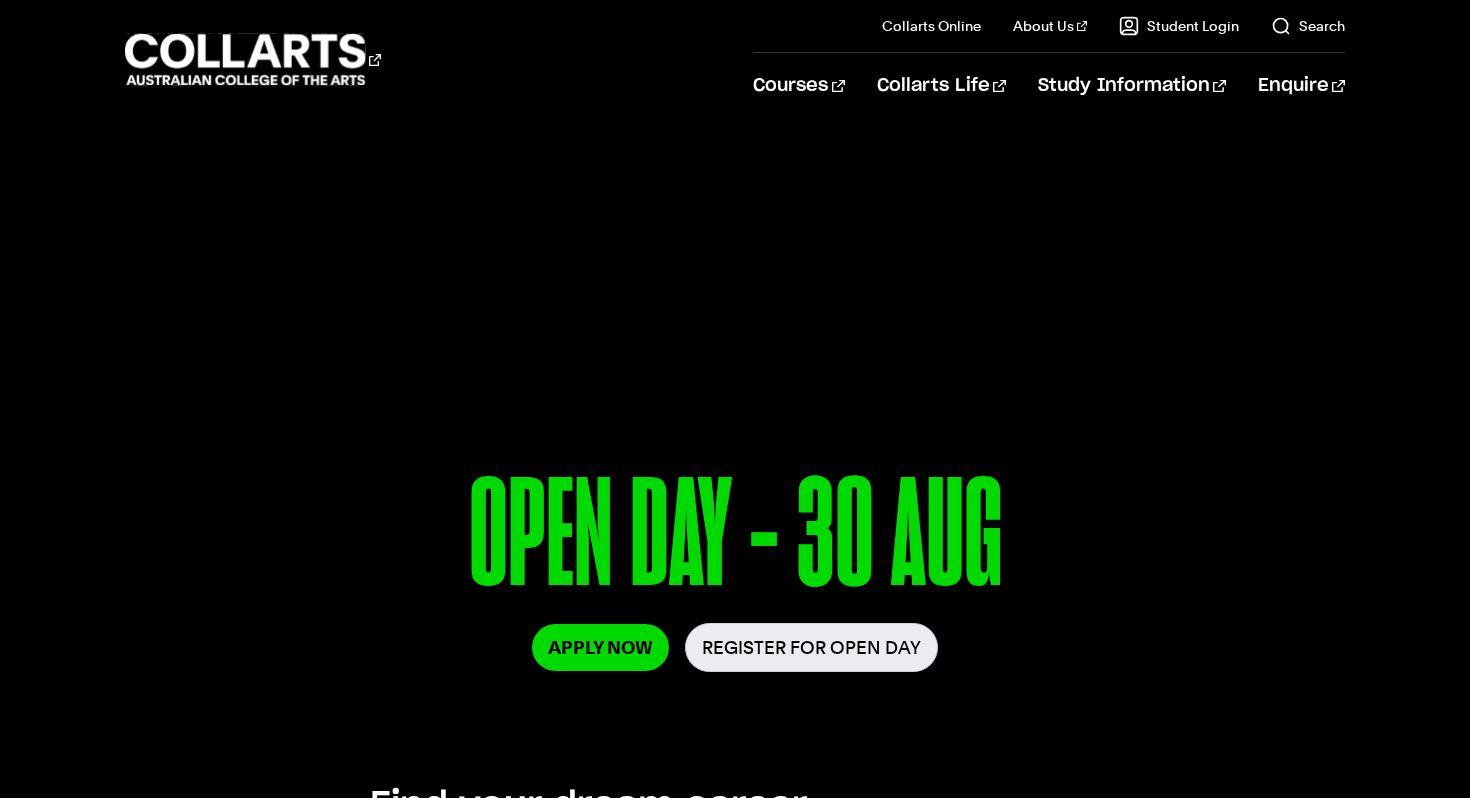 scroll, scrollTop: 0, scrollLeft: 0, axis: both 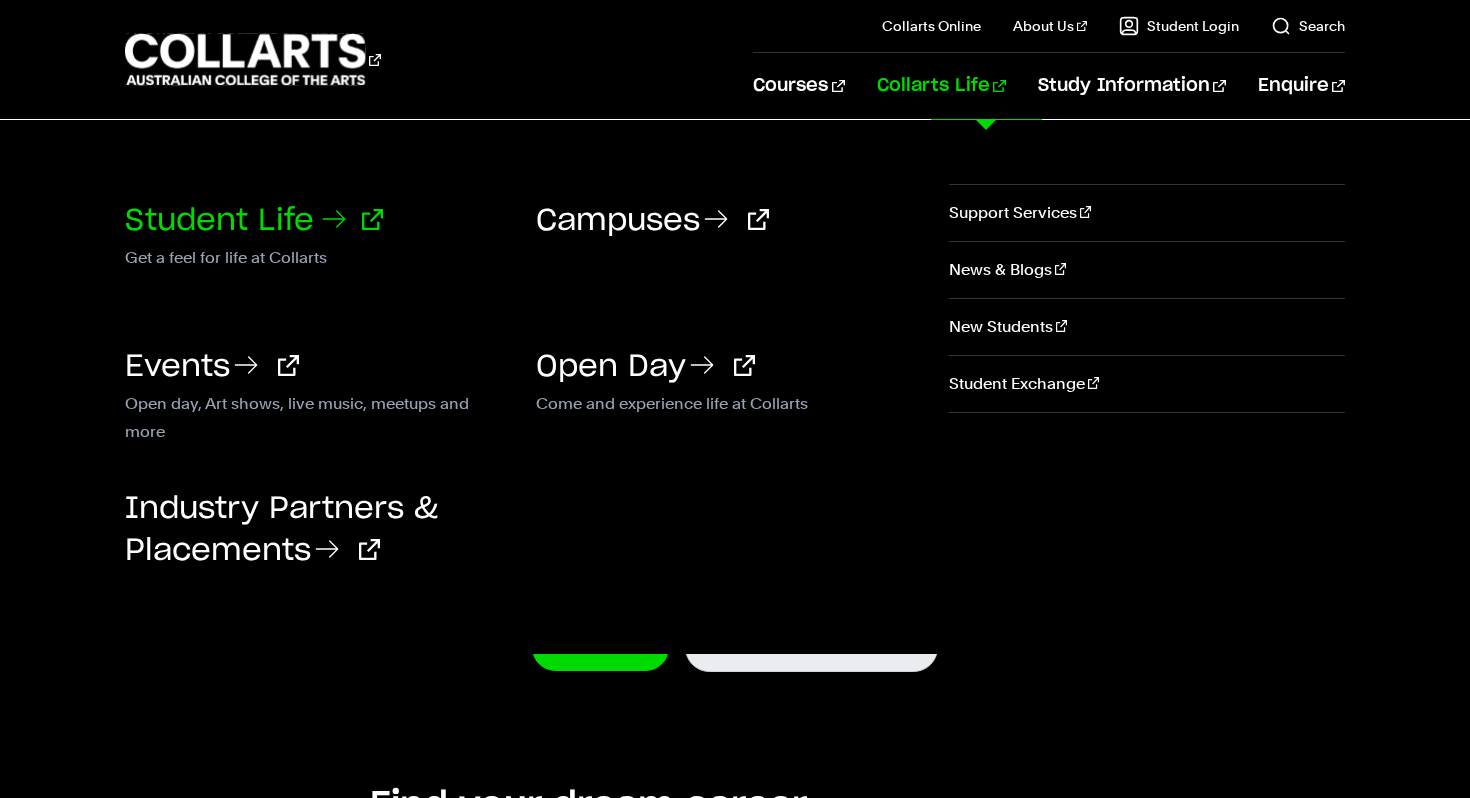 click on "Student Life" at bounding box center (254, 221) 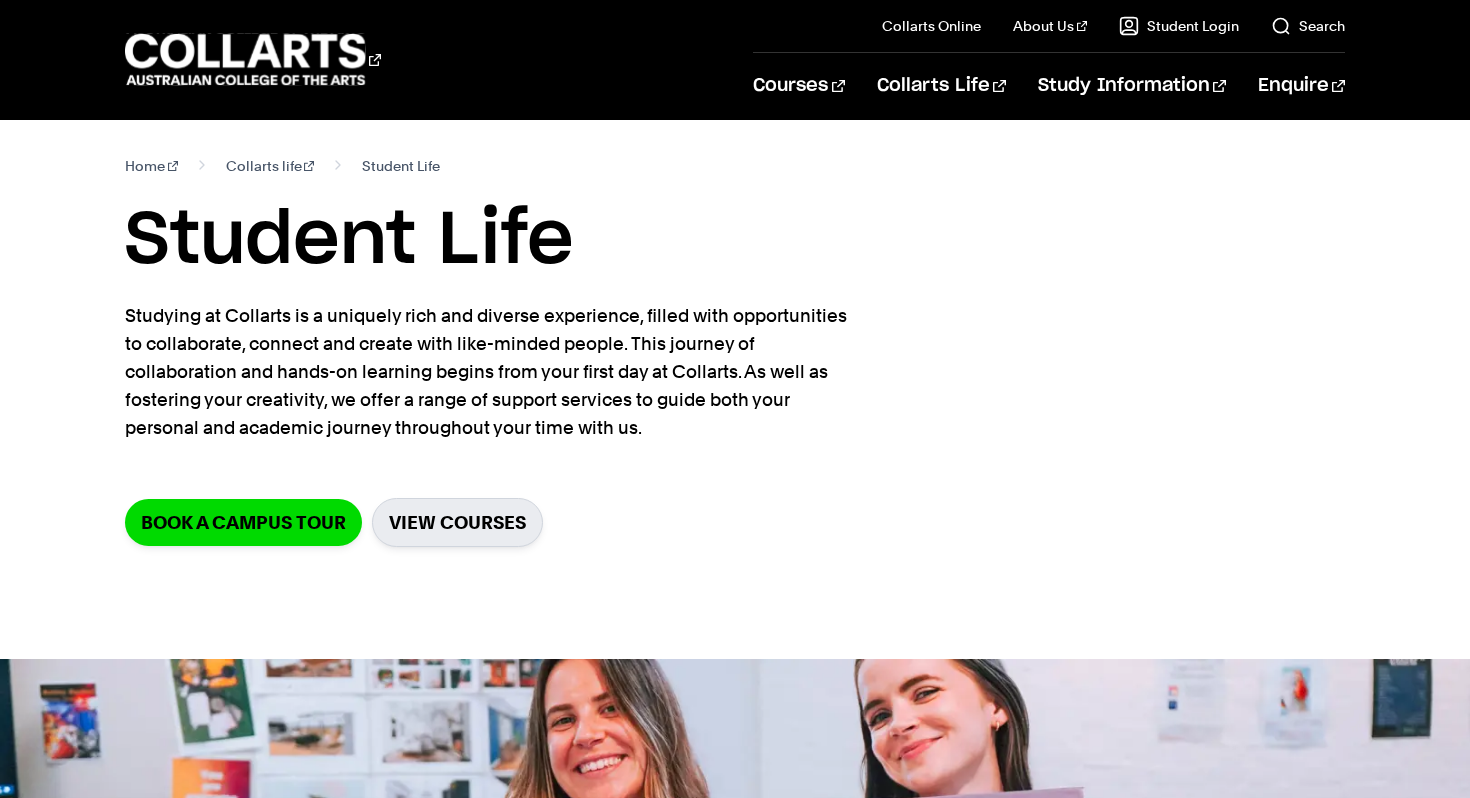 scroll, scrollTop: 0, scrollLeft: 0, axis: both 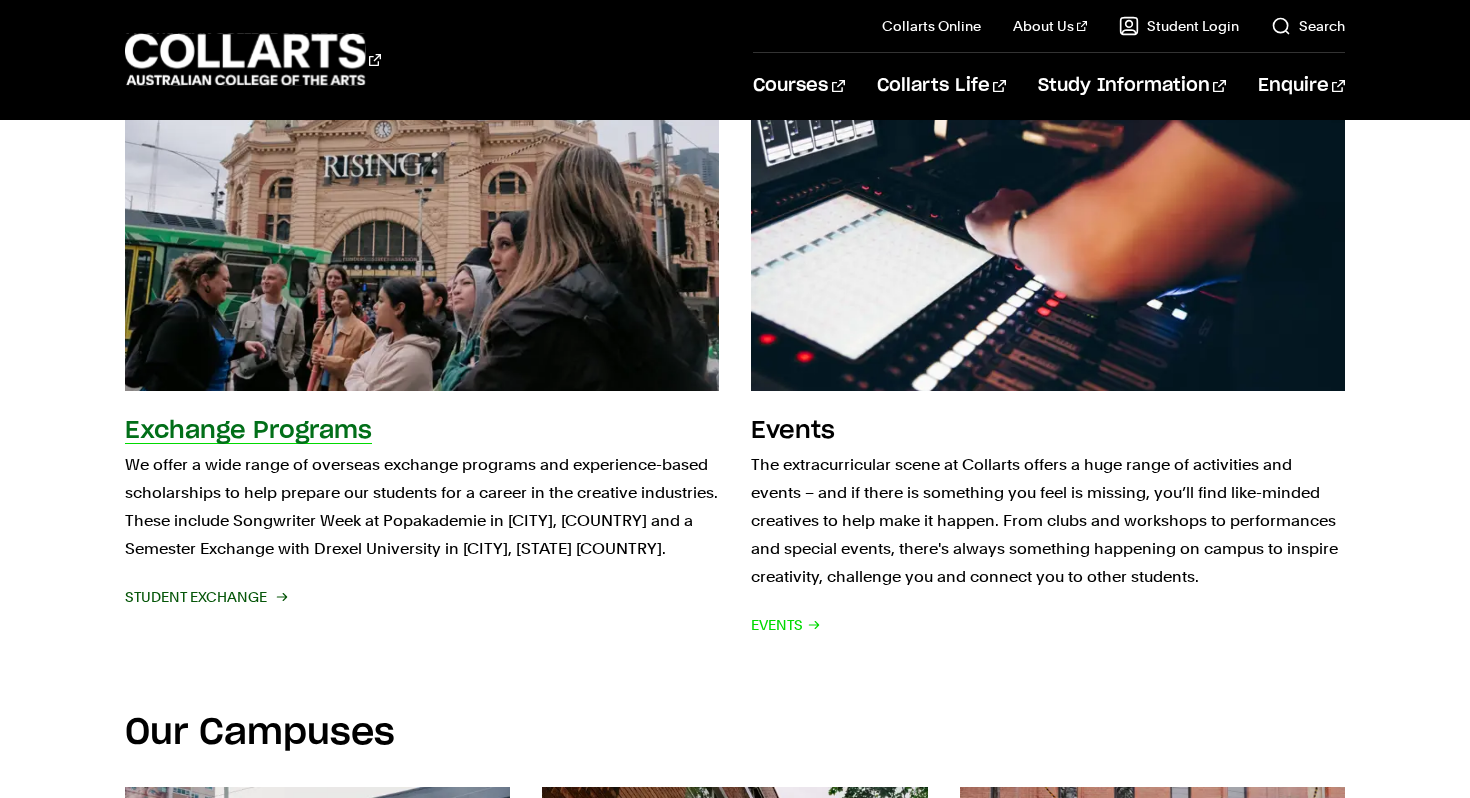 click on "Student Exchange" at bounding box center [205, 597] 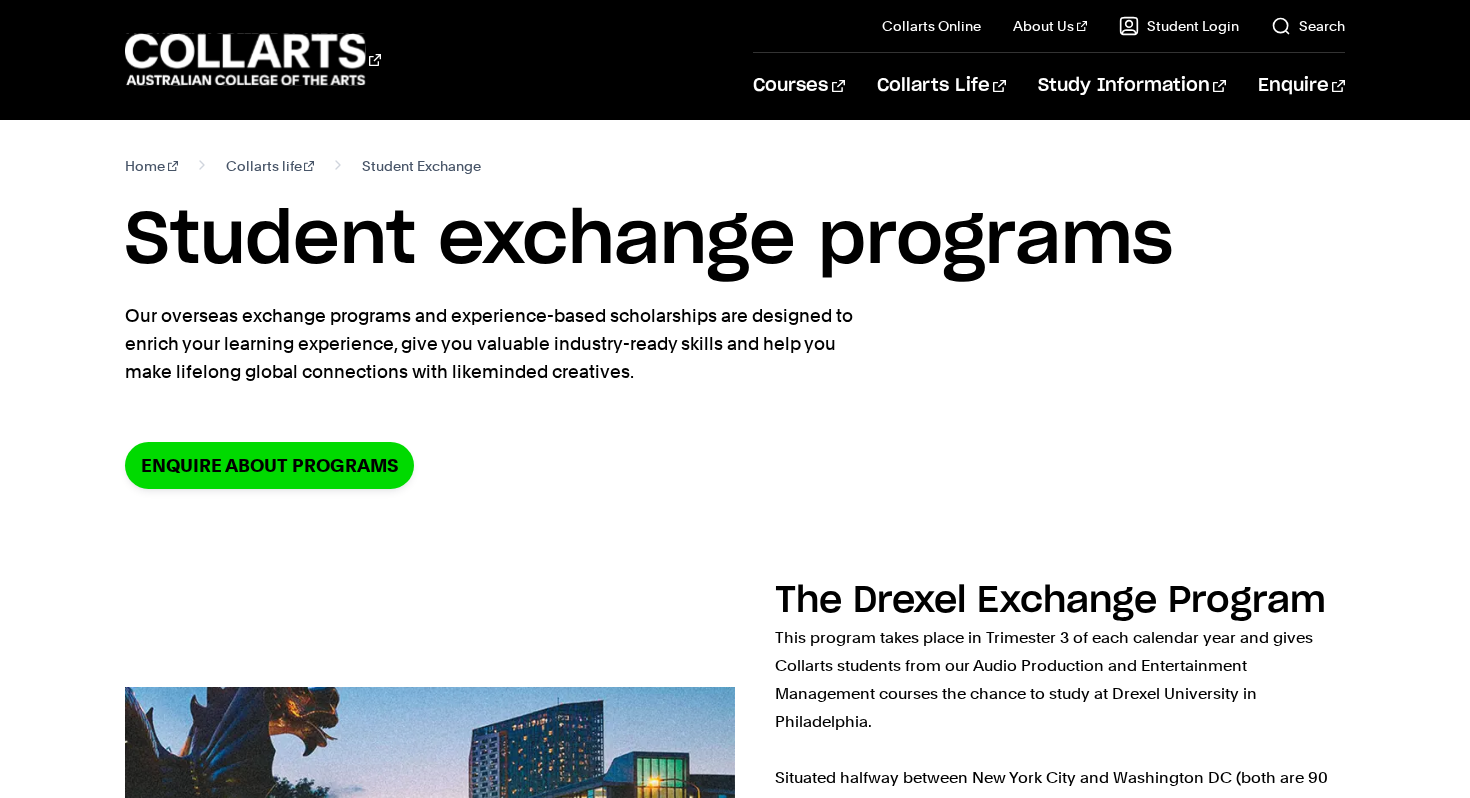scroll, scrollTop: 0, scrollLeft: 0, axis: both 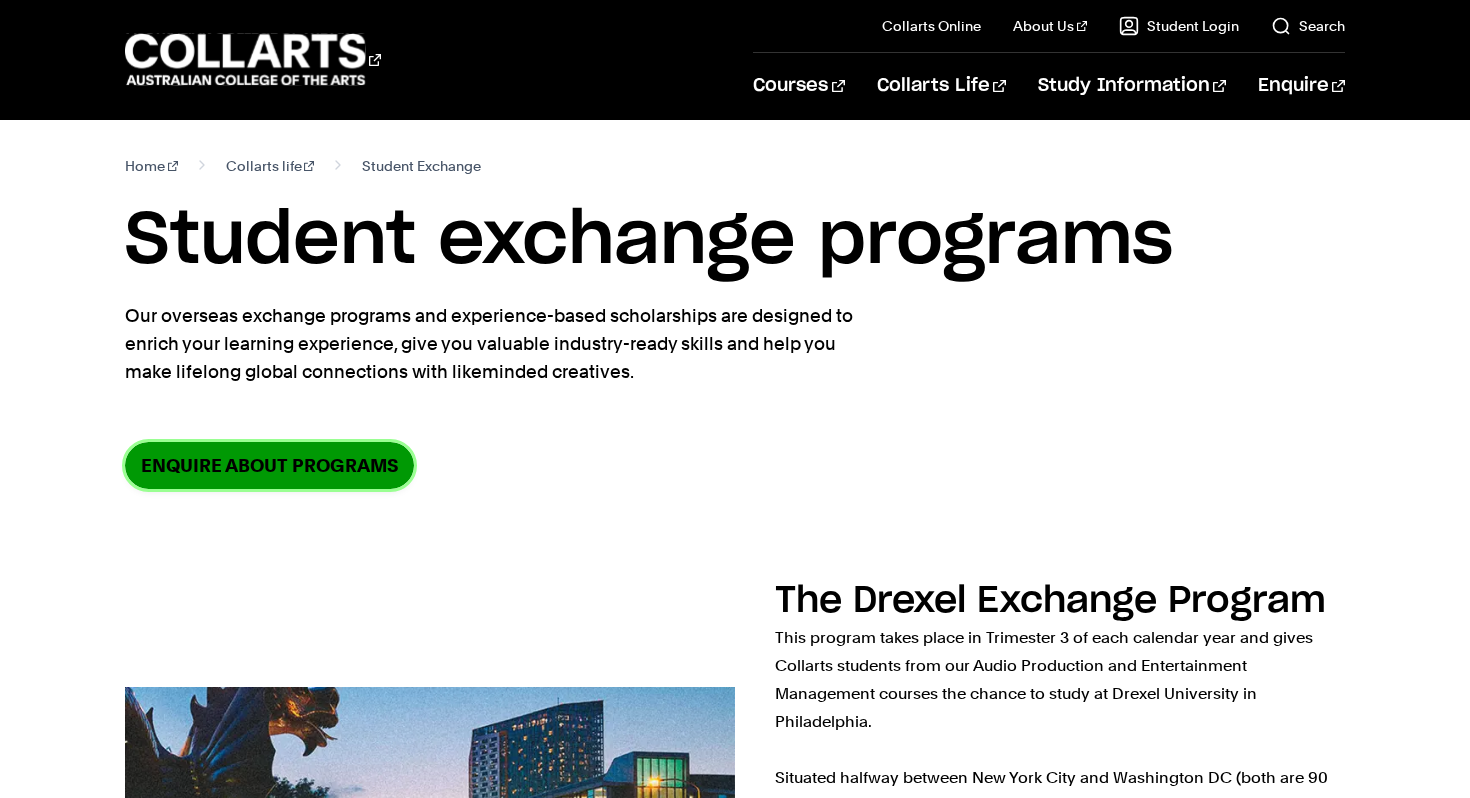 click on "Enquire about programs" at bounding box center (269, 465) 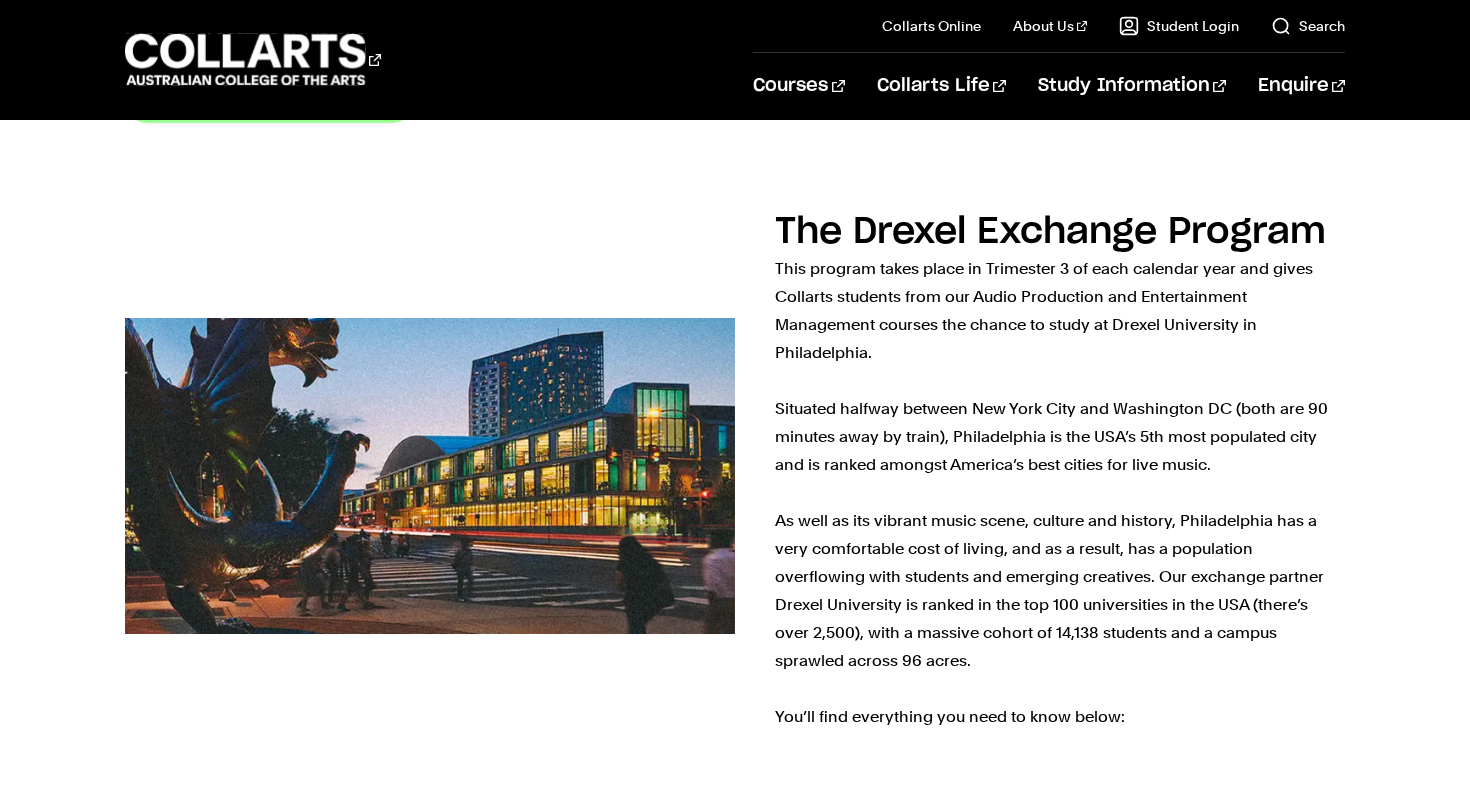 scroll, scrollTop: 371, scrollLeft: 0, axis: vertical 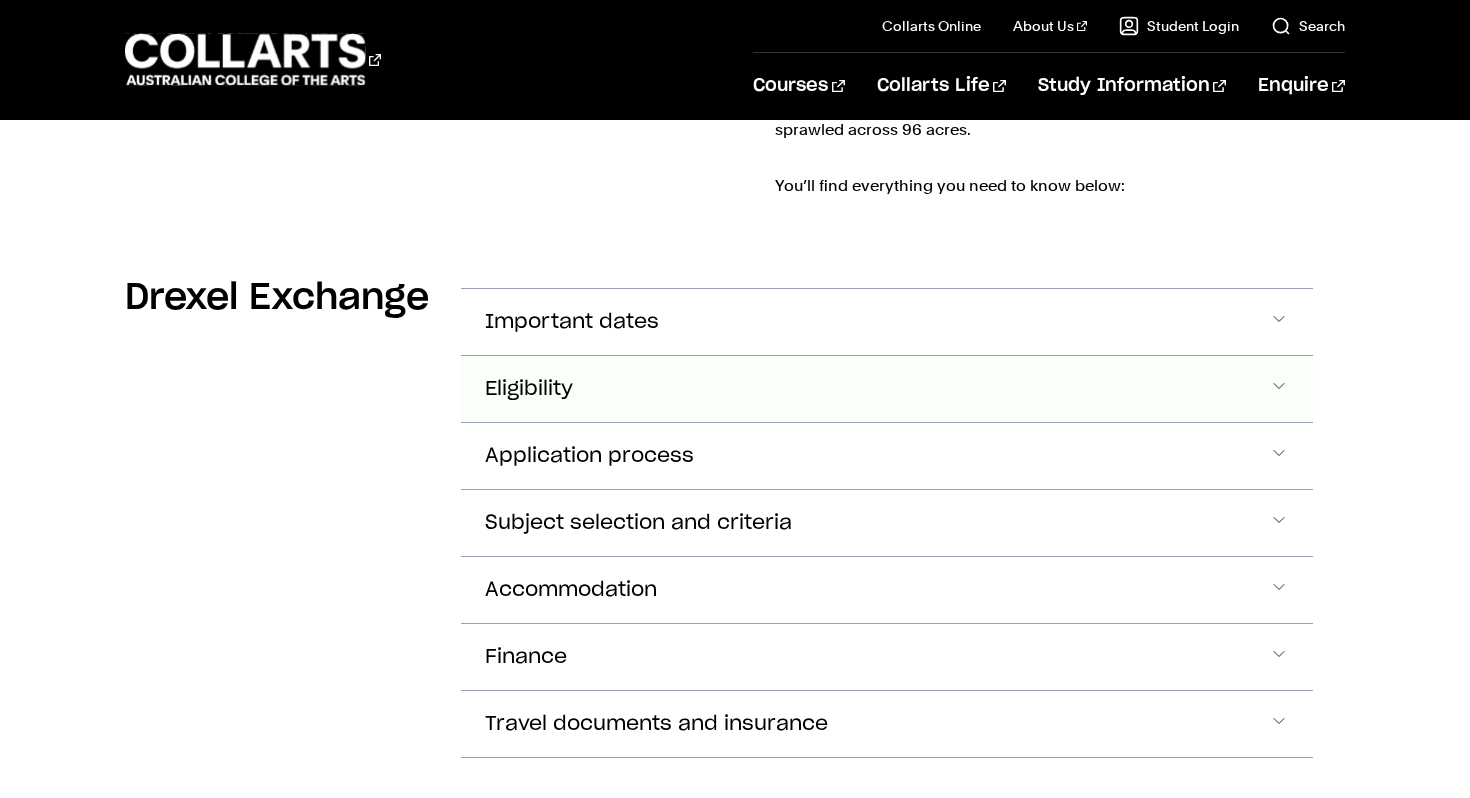 click on "Eligibility" at bounding box center [887, 322] 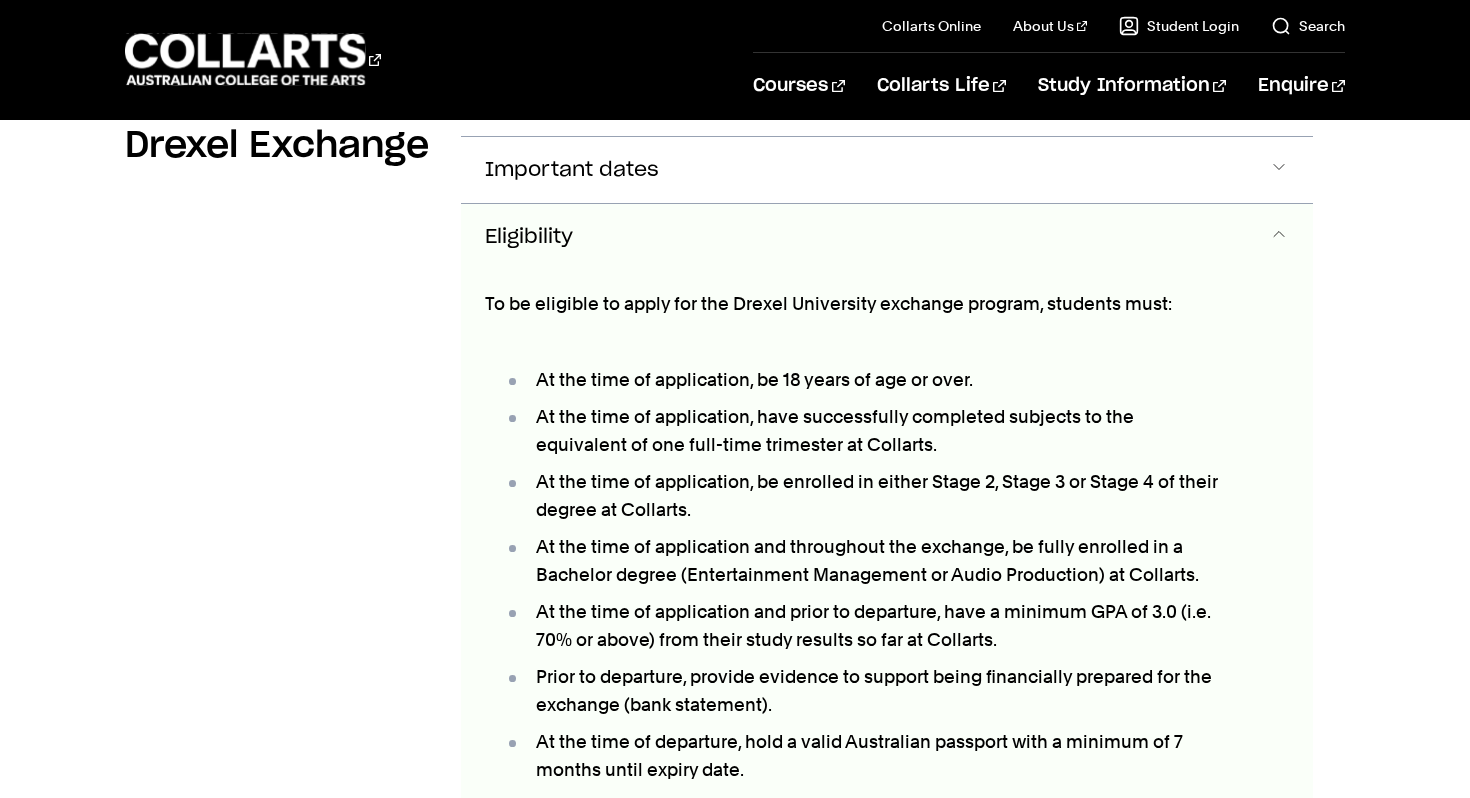 scroll, scrollTop: 1076, scrollLeft: 0, axis: vertical 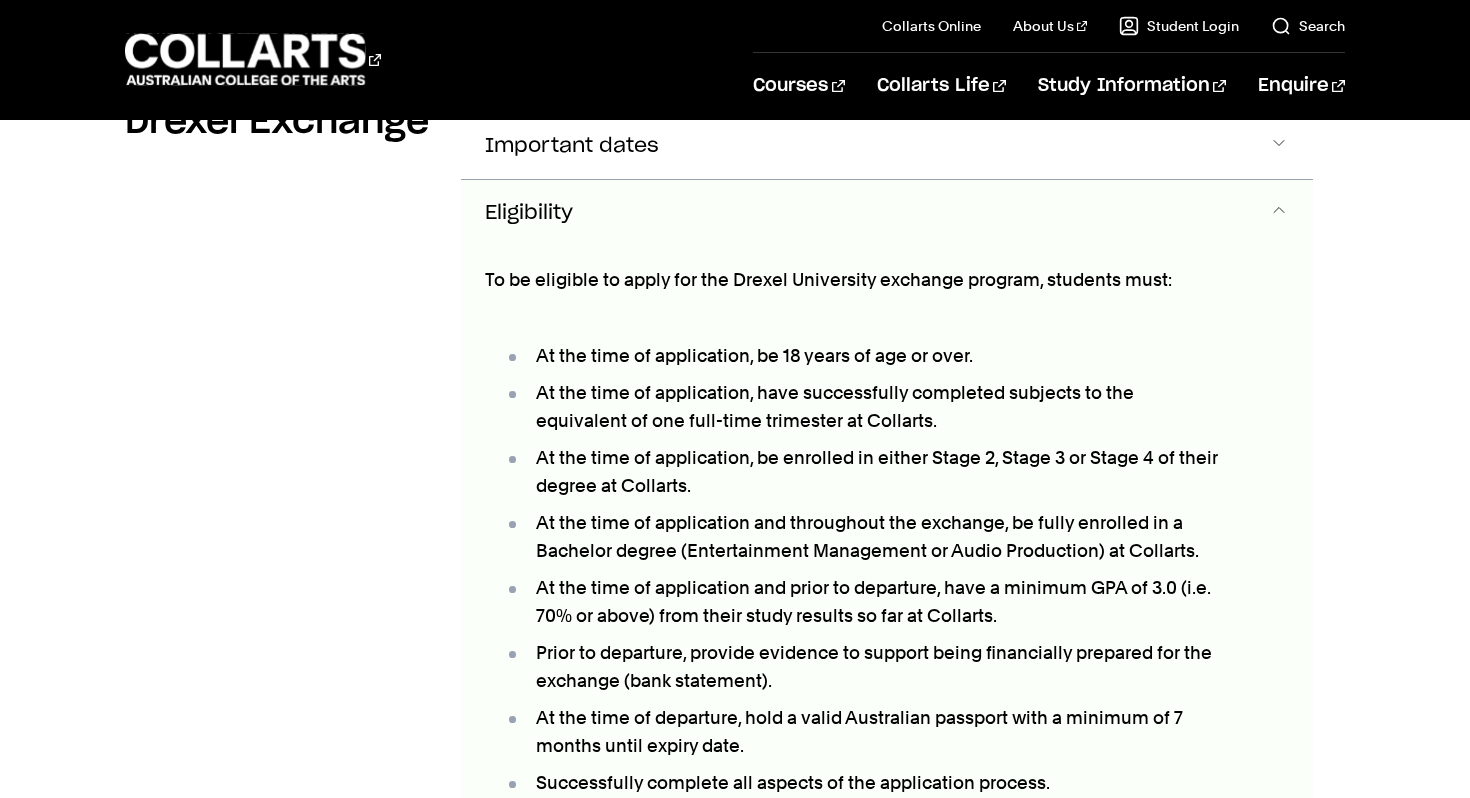 click on "Eligibility" at bounding box center [887, 213] 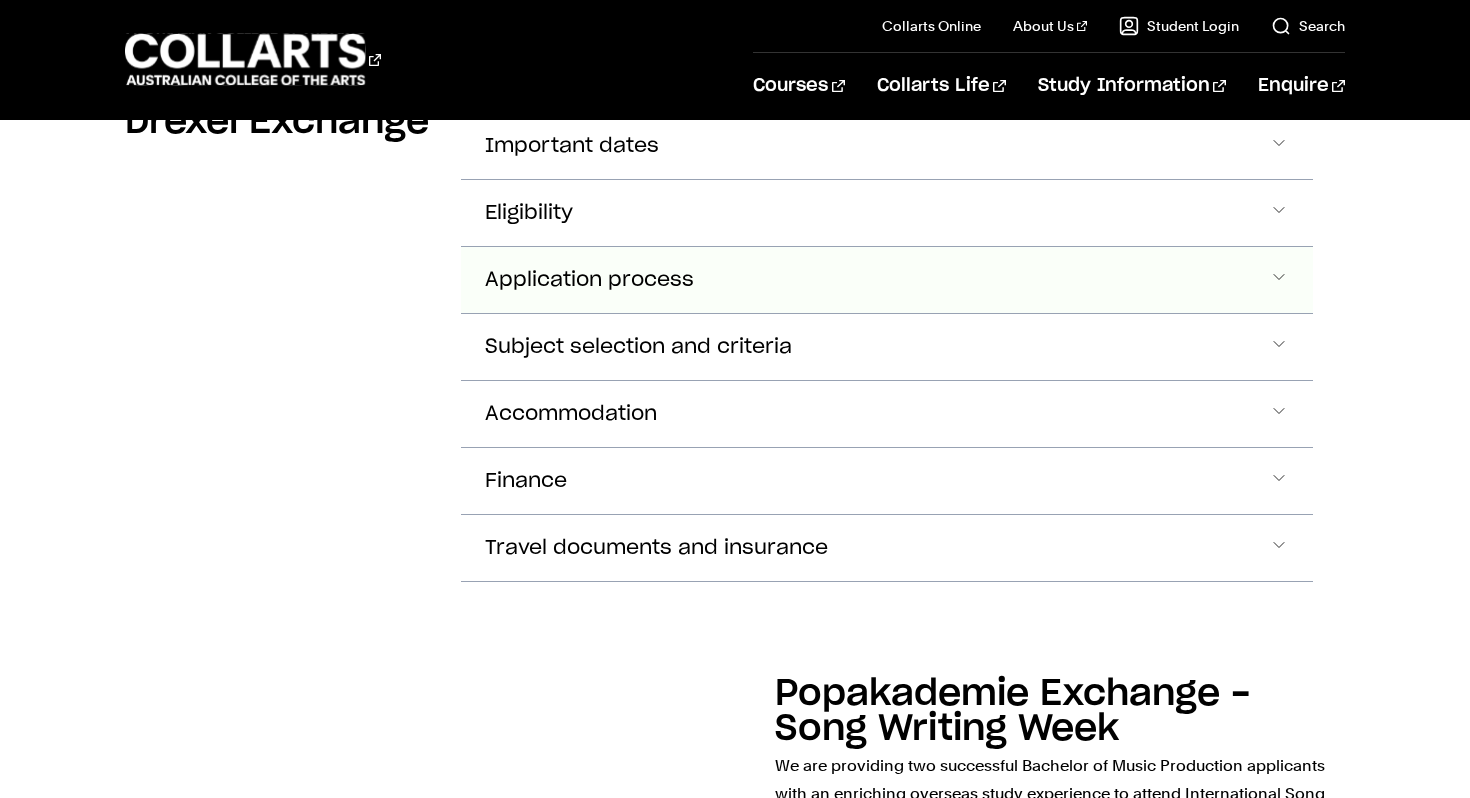 click on "Application process" at bounding box center [887, 146] 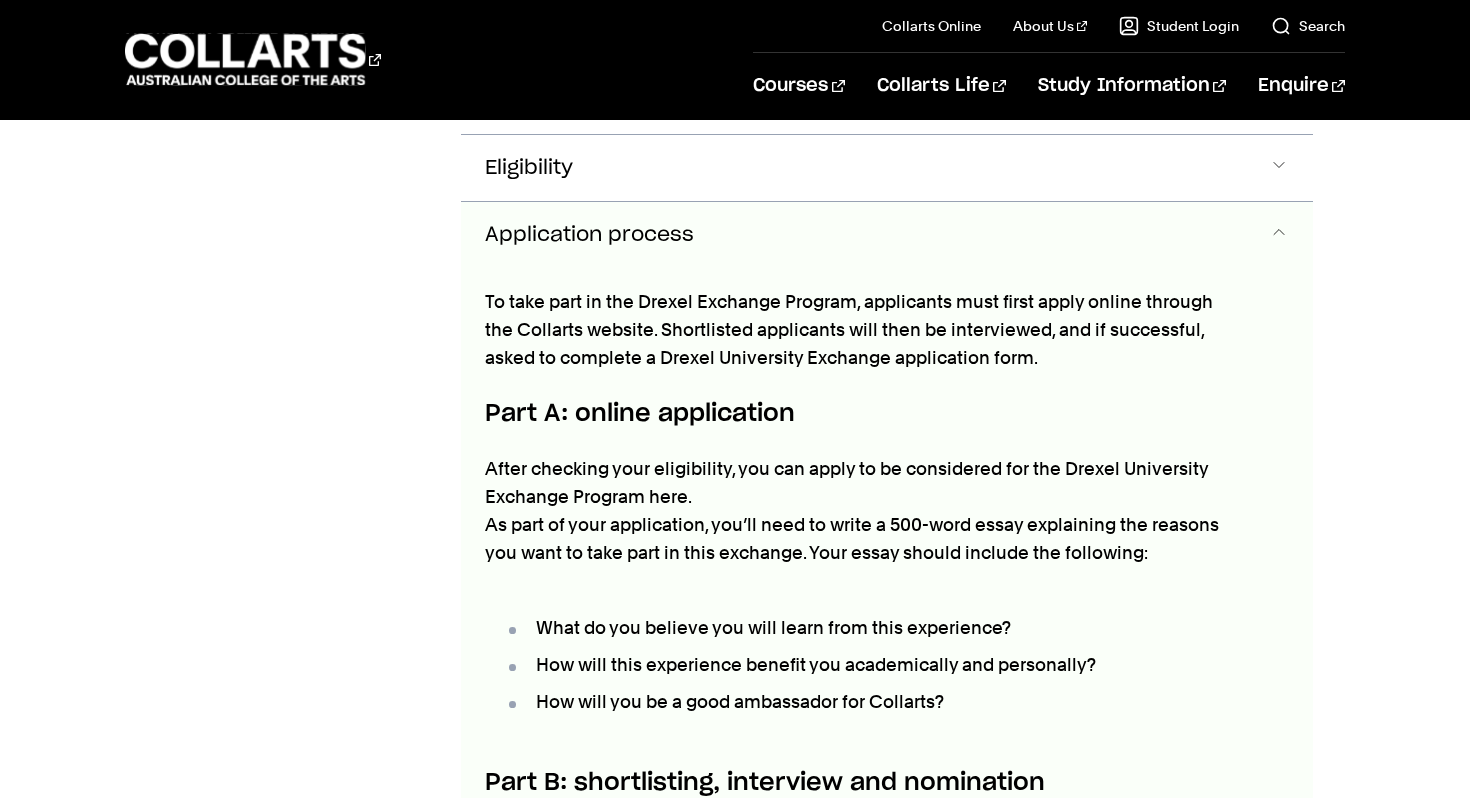 scroll, scrollTop: 1142, scrollLeft: 0, axis: vertical 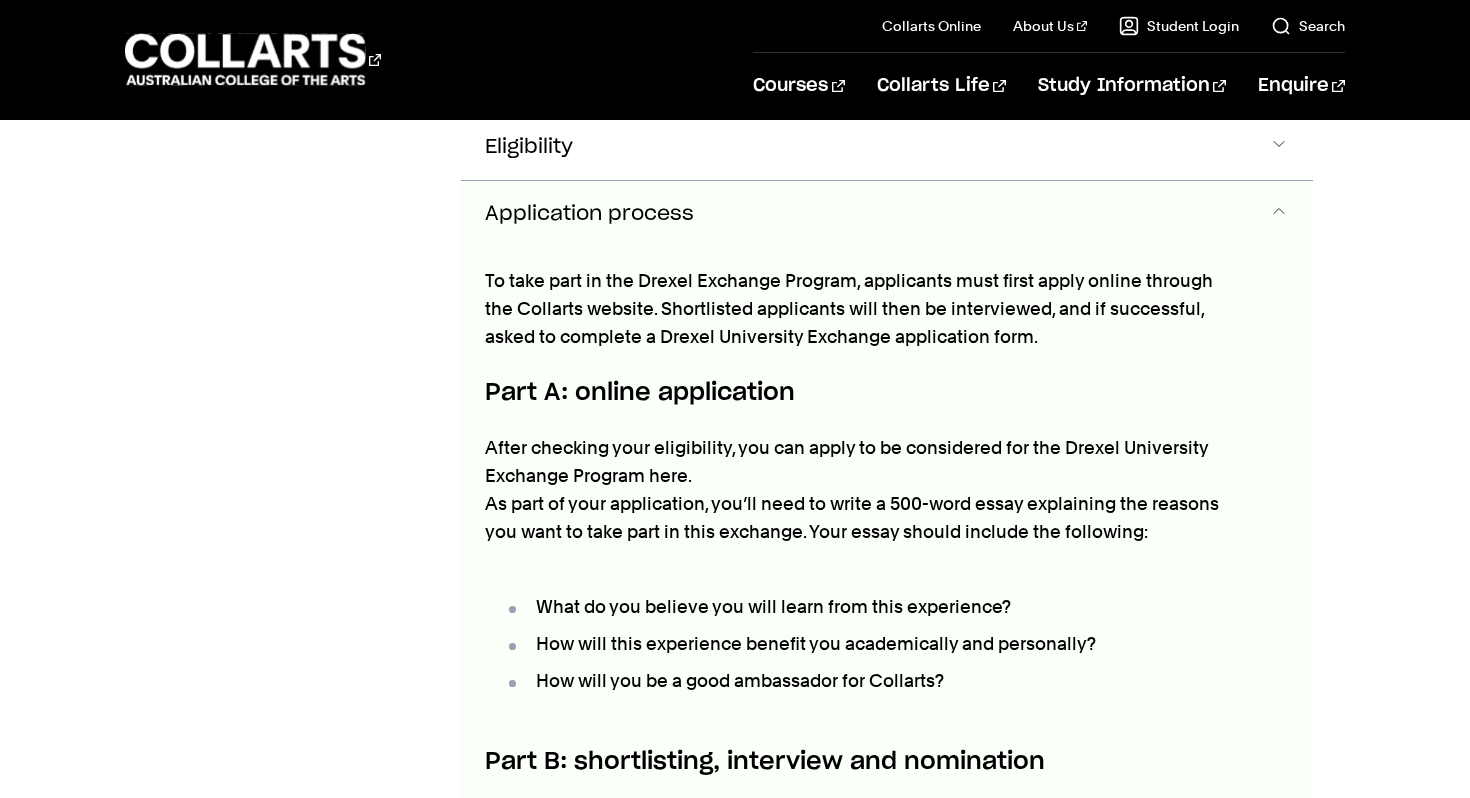 click on "To take part in the Drexel Exchange Program, applicants must first apply online through the Collarts website. Shortlisted applicants will then be interviewed, and if successful, asked to complete a Drexel University Exchange application form.
Part A: online application
After checking your eligibility, you can apply to be considered for the Drexel University Exchange Program here. As part of your application, you’ll need to write a 500-word essay explaining the reasons you want to take part in this exchange. Your essay should include the following:
What do you believe you will learn from this experience?
How will this experience benefit you academically and personally?
How will you be a good ambassador for Collarts?
Part B: shortlisting, interview and nomination
Following the interviews with shortlisted students, a maximum of four students will be offered scholarship exchange (includes financial assistance from Collarts)." at bounding box center [856, 694] 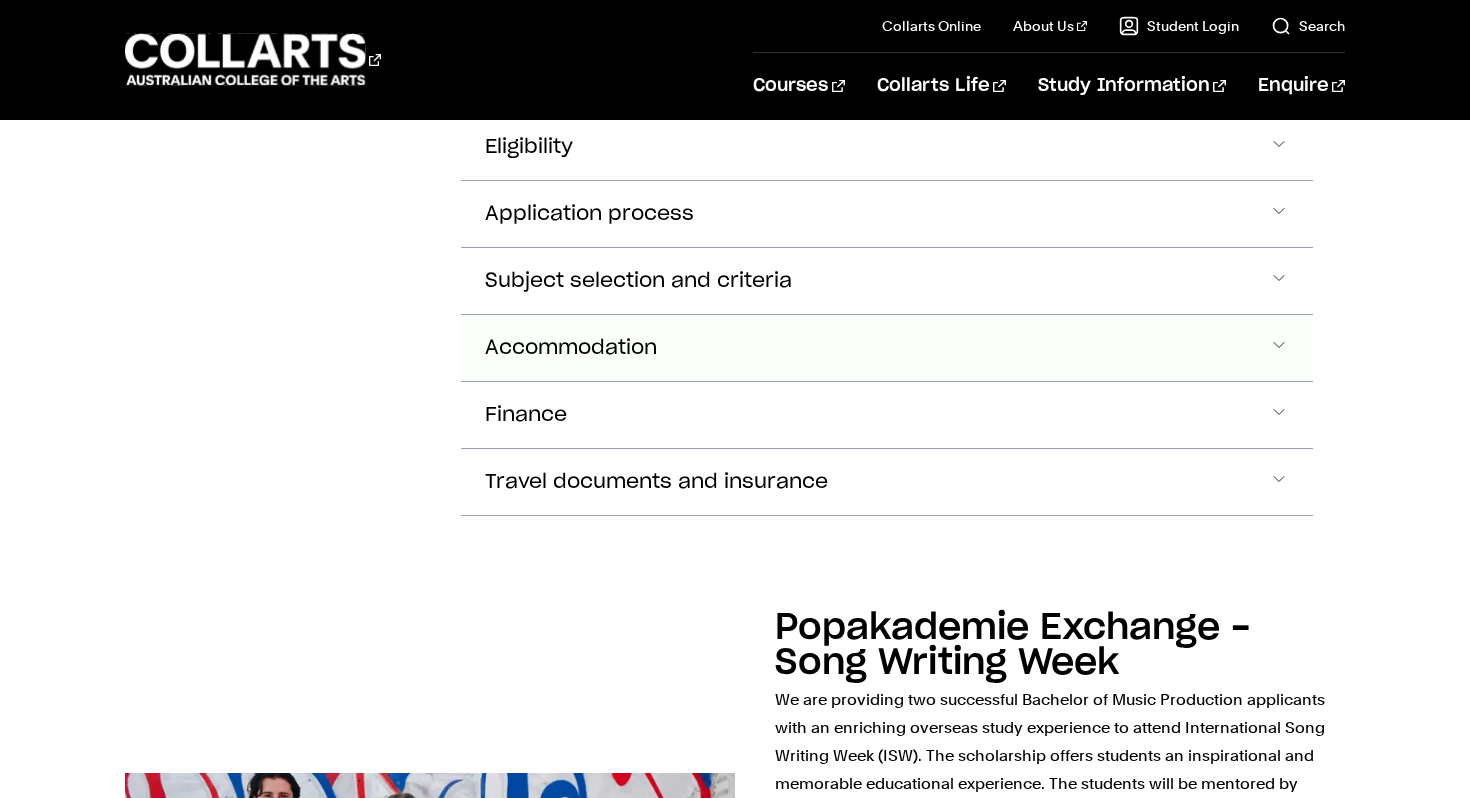 click on "Accommodation" at bounding box center [887, 80] 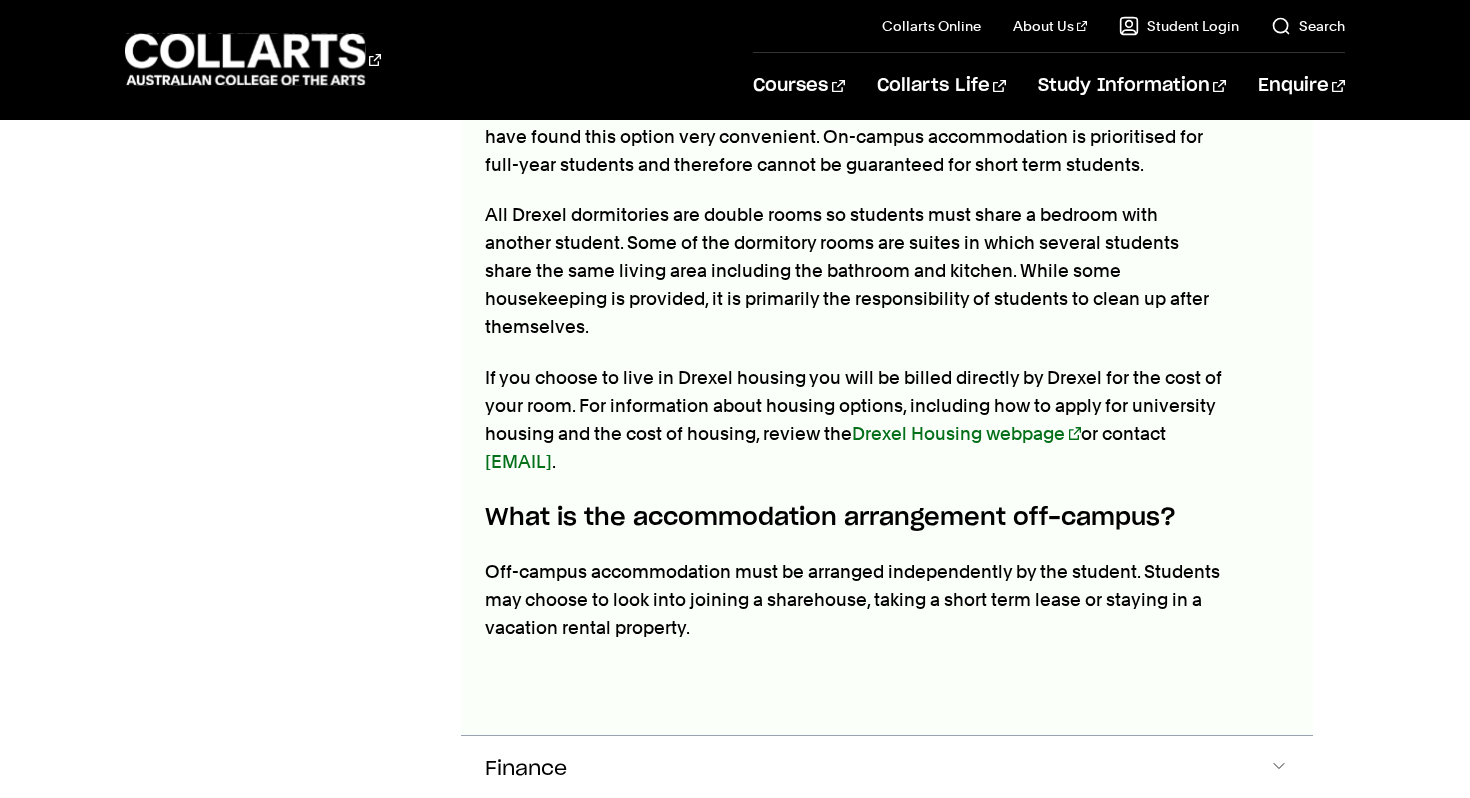 scroll, scrollTop: 1509, scrollLeft: 0, axis: vertical 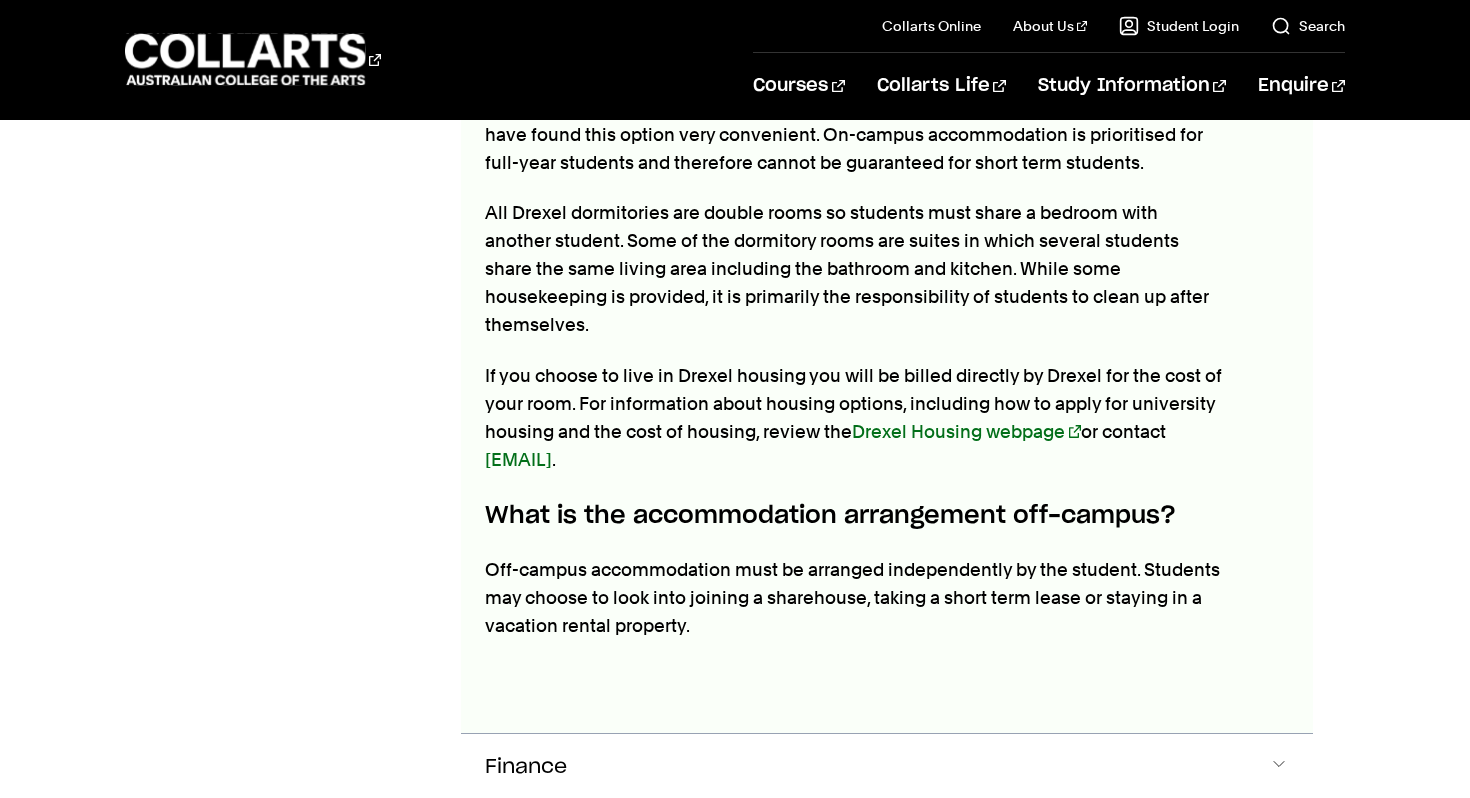 click on "If you choose to live in Drexel housing you will be billed directly by Drexel for the cost of your room. For information about housing options, including how to apply for university housing and the cost of housing, review the  Drexel Housing webpage  or contact  housing@drexel.edu ." at bounding box center [856, 418] 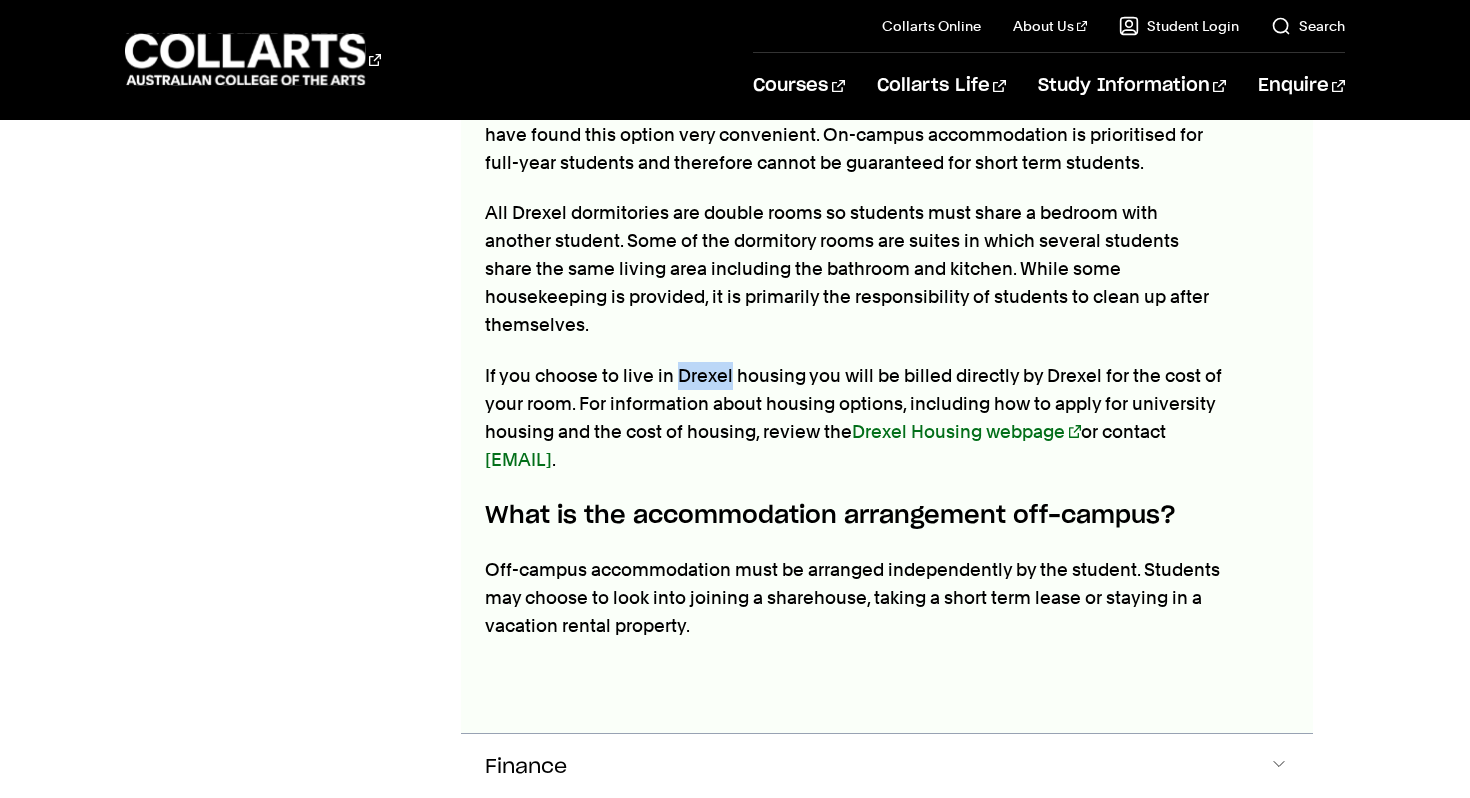 click on "If you choose to live in Drexel housing you will be billed directly by Drexel for the cost of your room. For information about housing options, including how to apply for university housing and the cost of housing, review the  Drexel Housing webpage  or contact  housing@drexel.edu ." at bounding box center (856, 418) 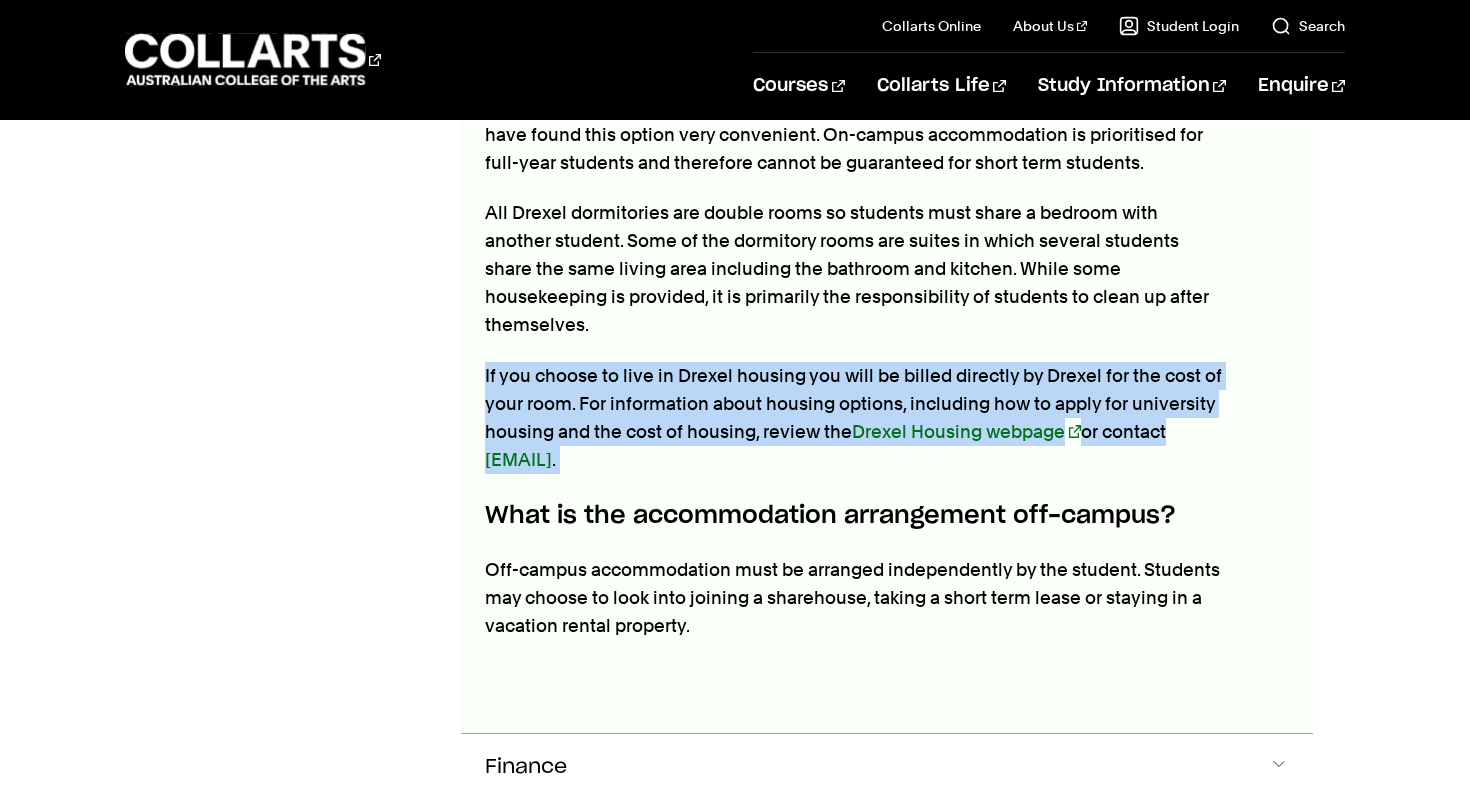 click on "If you choose to live in Drexel housing you will be billed directly by Drexel for the cost of your room. For information about housing options, including how to apply for university housing and the cost of housing, review the  Drexel Housing webpage  or contact  housing@drexel.edu ." at bounding box center (856, 418) 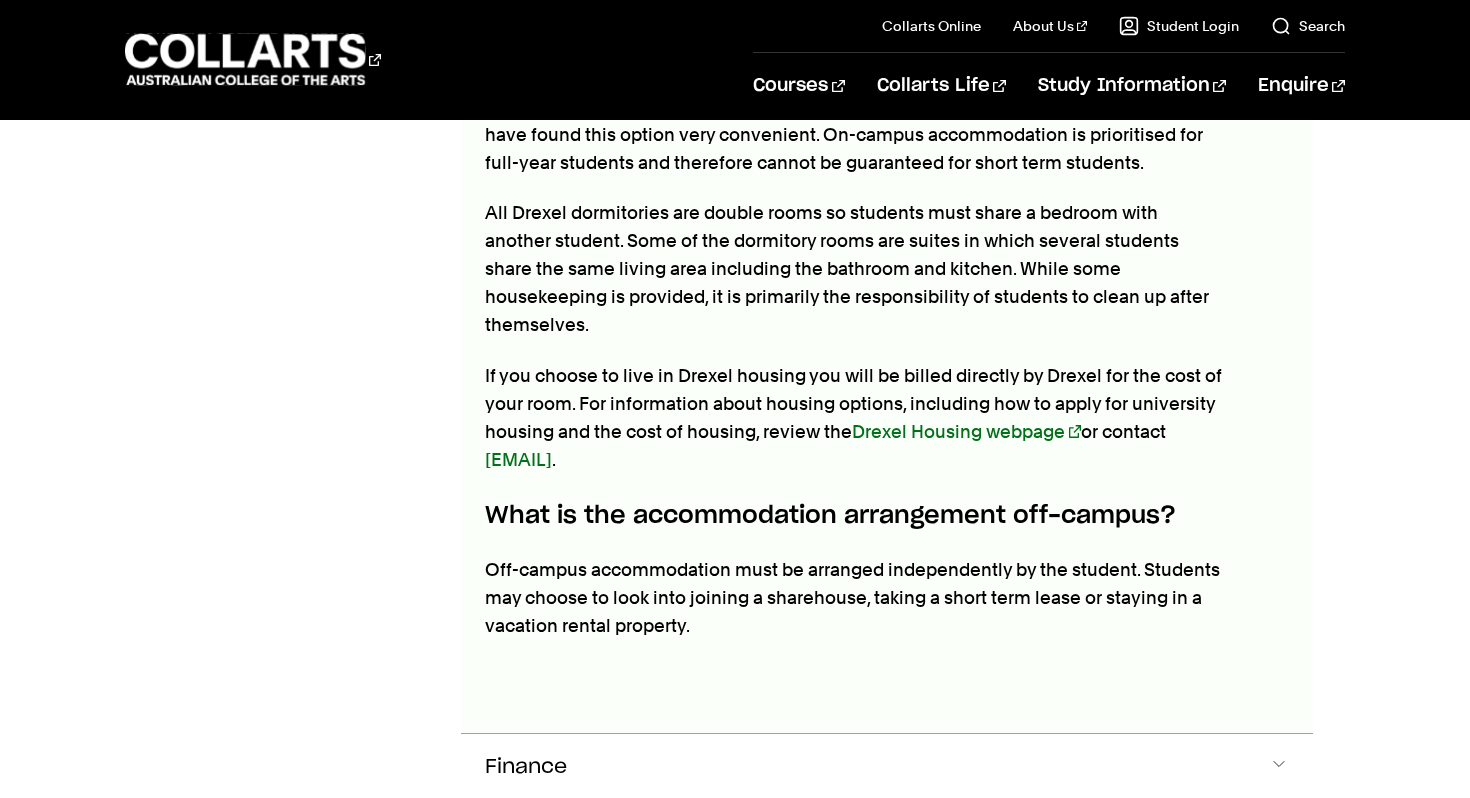 click on "If you choose to live in Drexel housing you will be billed directly by Drexel for the cost of your room. For information about housing options, including how to apply for university housing and the cost of housing, review the  Drexel Housing webpage  or contact  housing@drexel.edu ." at bounding box center [856, 418] 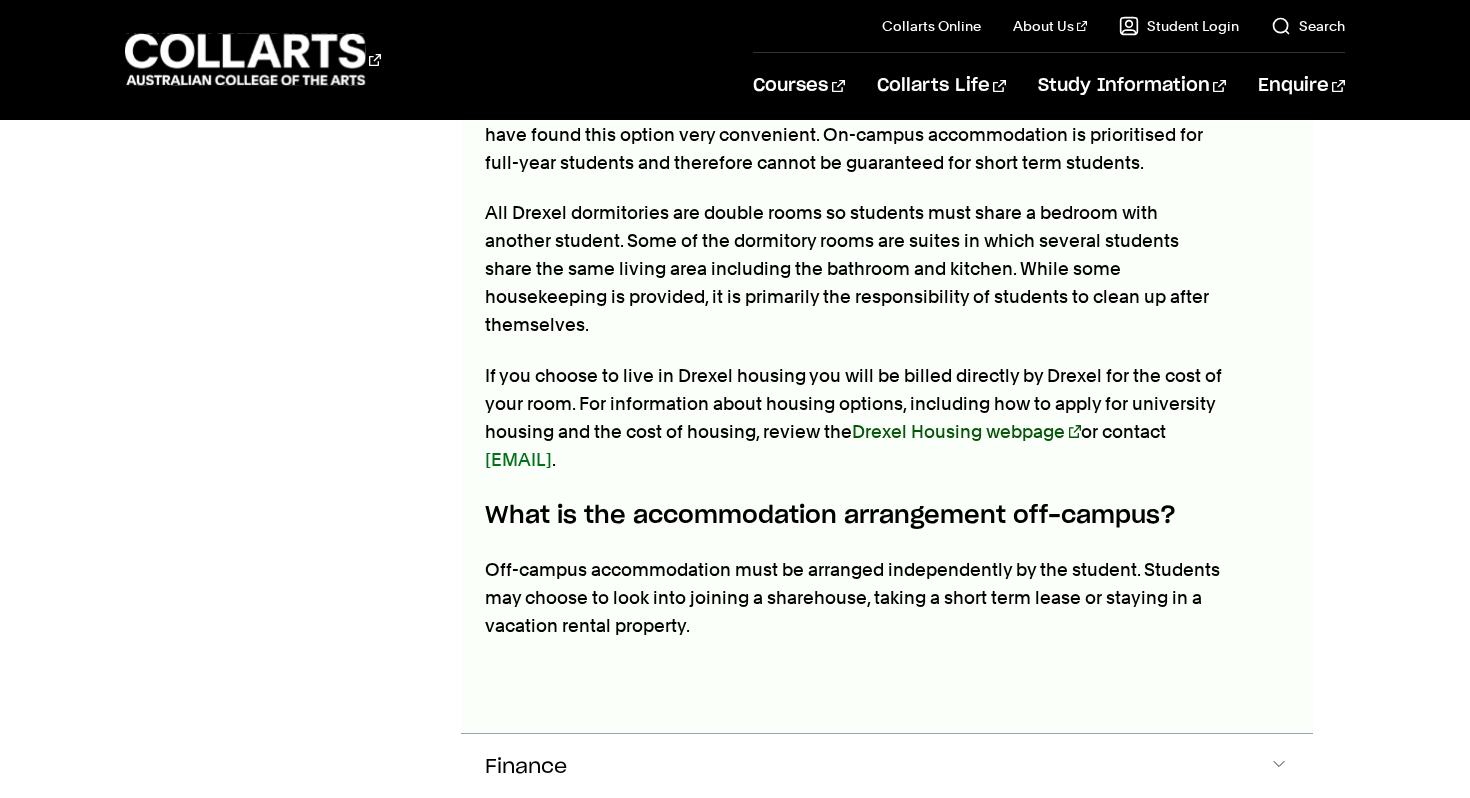 click on "Drexel Housing webpage" at bounding box center (966, 431) 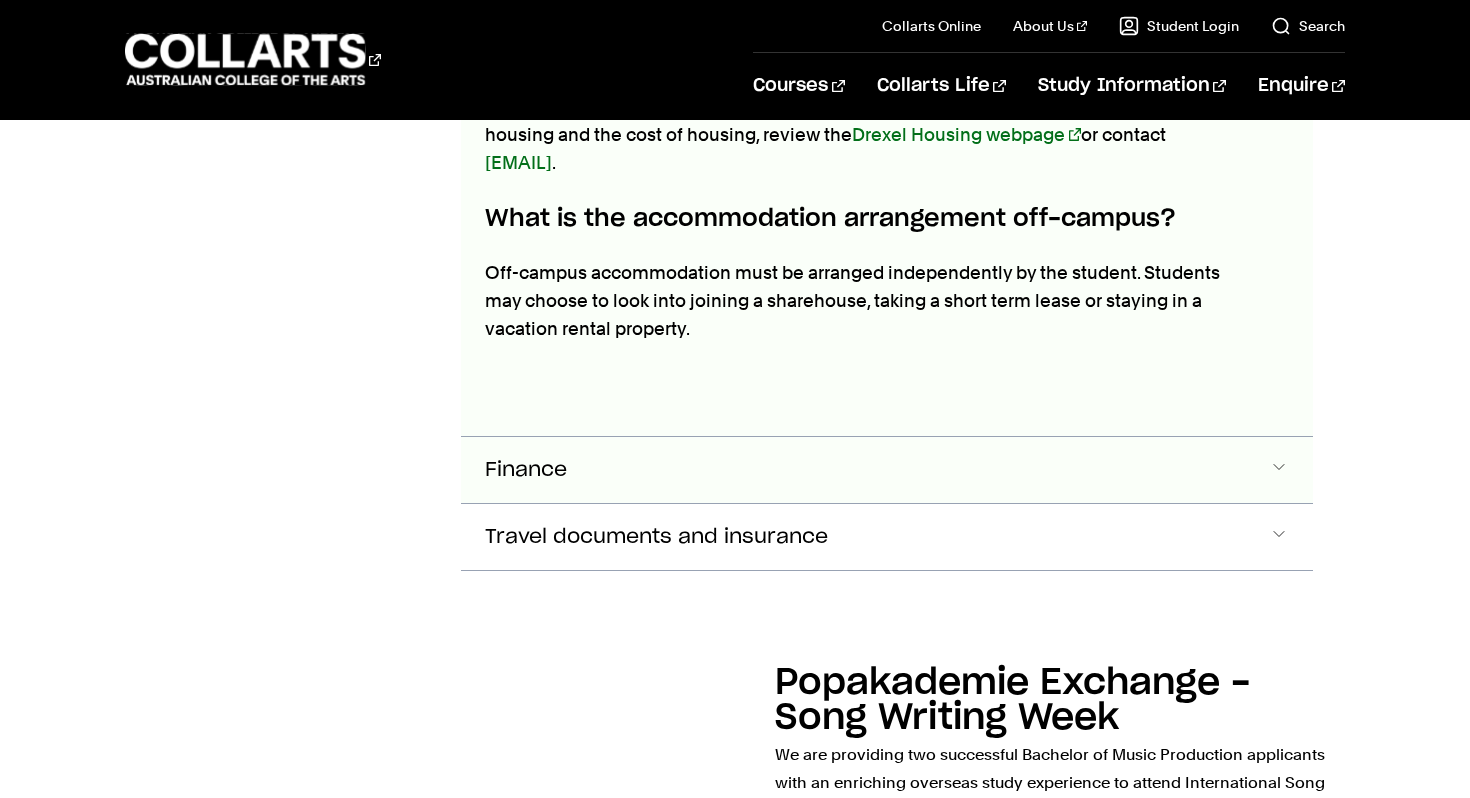 click on "Finance" at bounding box center [887, -584] 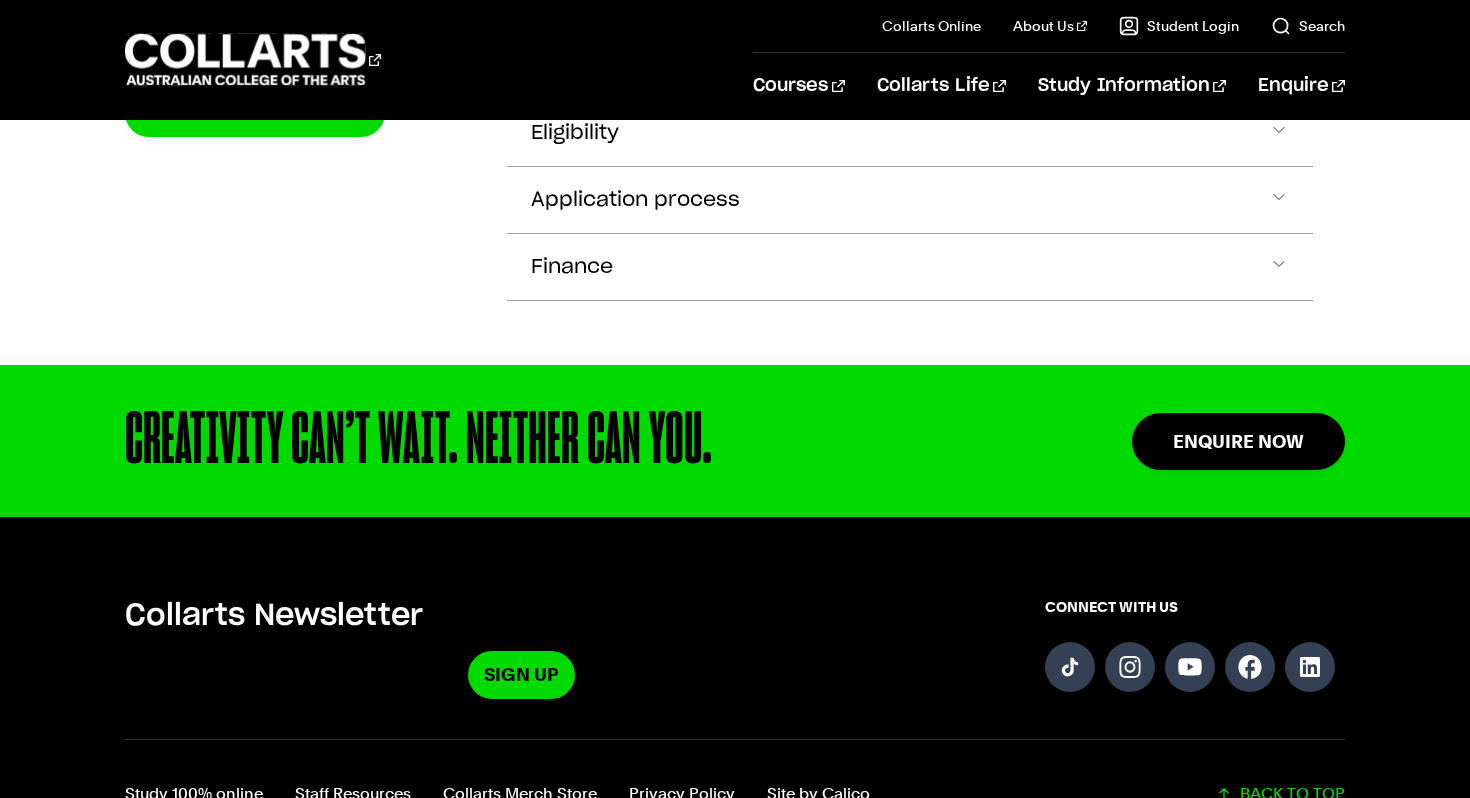 scroll, scrollTop: 8343, scrollLeft: 0, axis: vertical 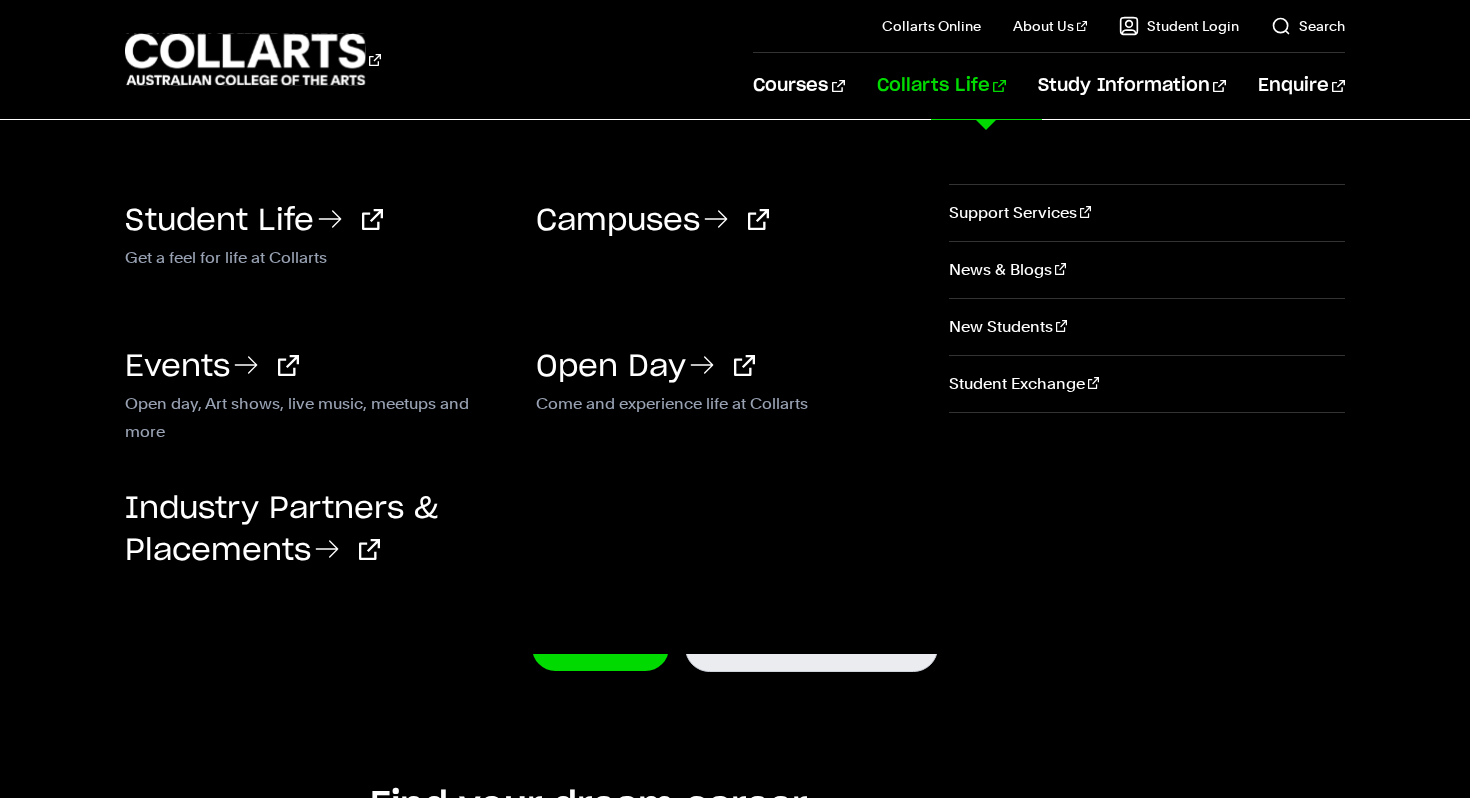 click on "Collarts Life" at bounding box center (941, 86) 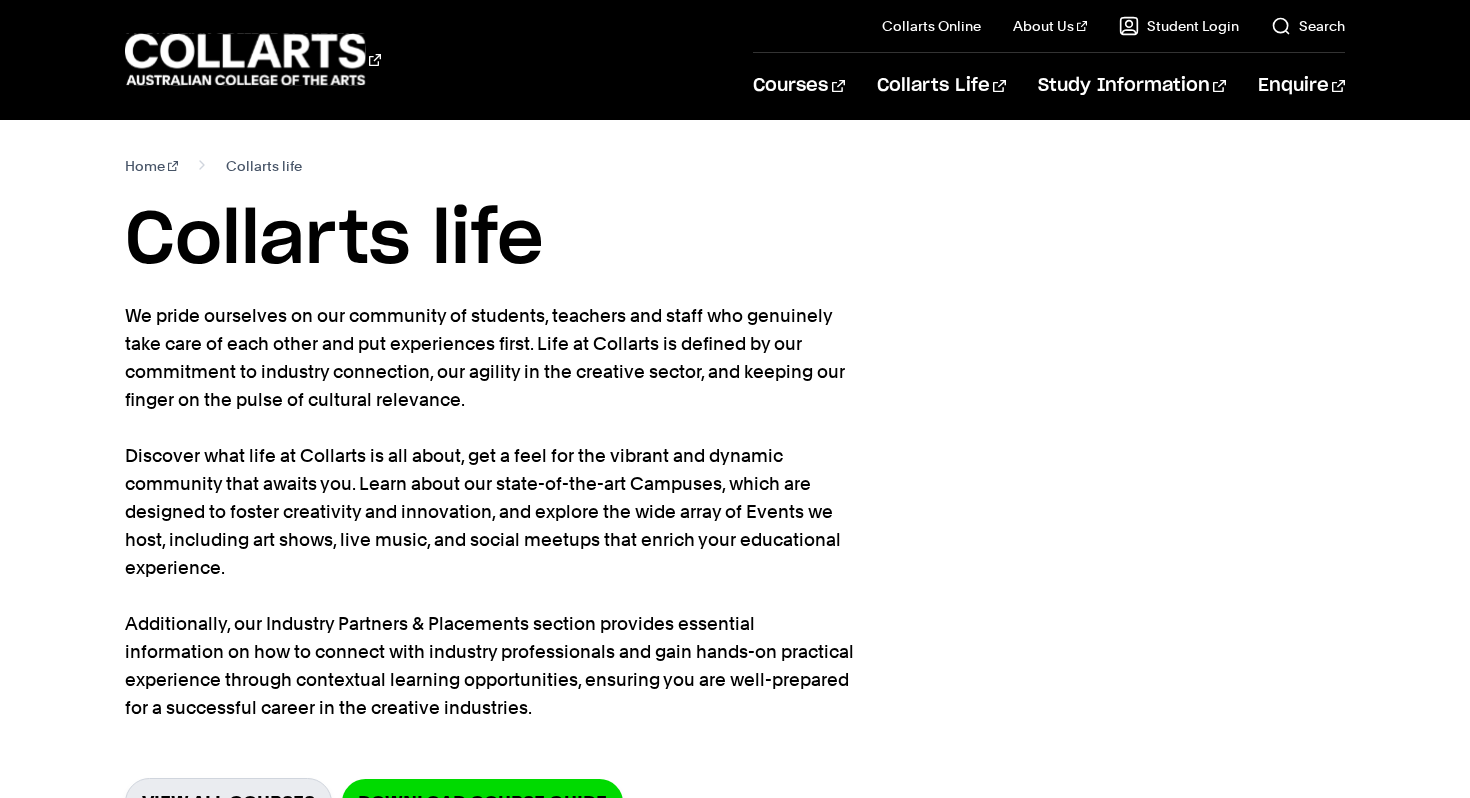 scroll, scrollTop: 0, scrollLeft: 0, axis: both 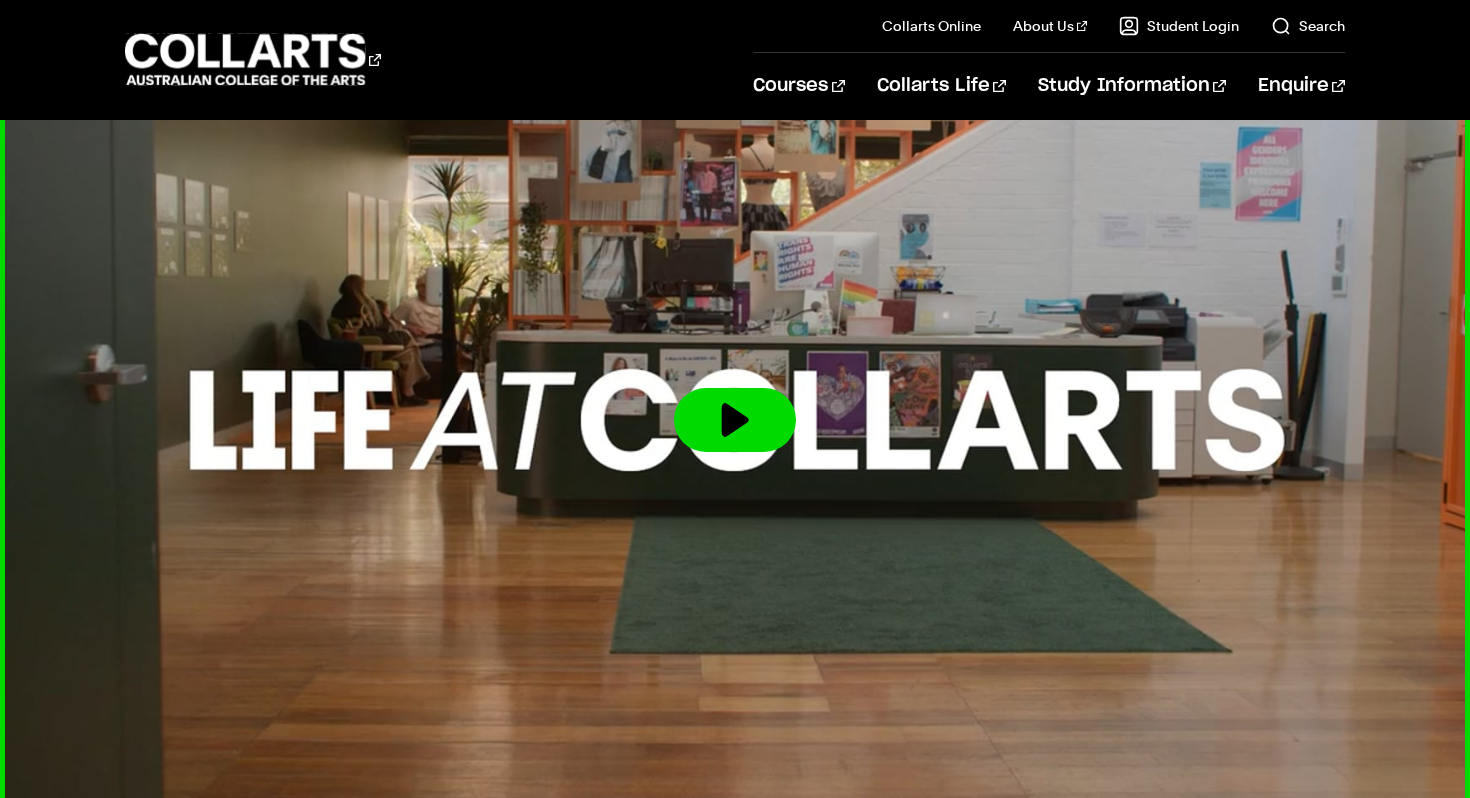 click at bounding box center (735, 420) 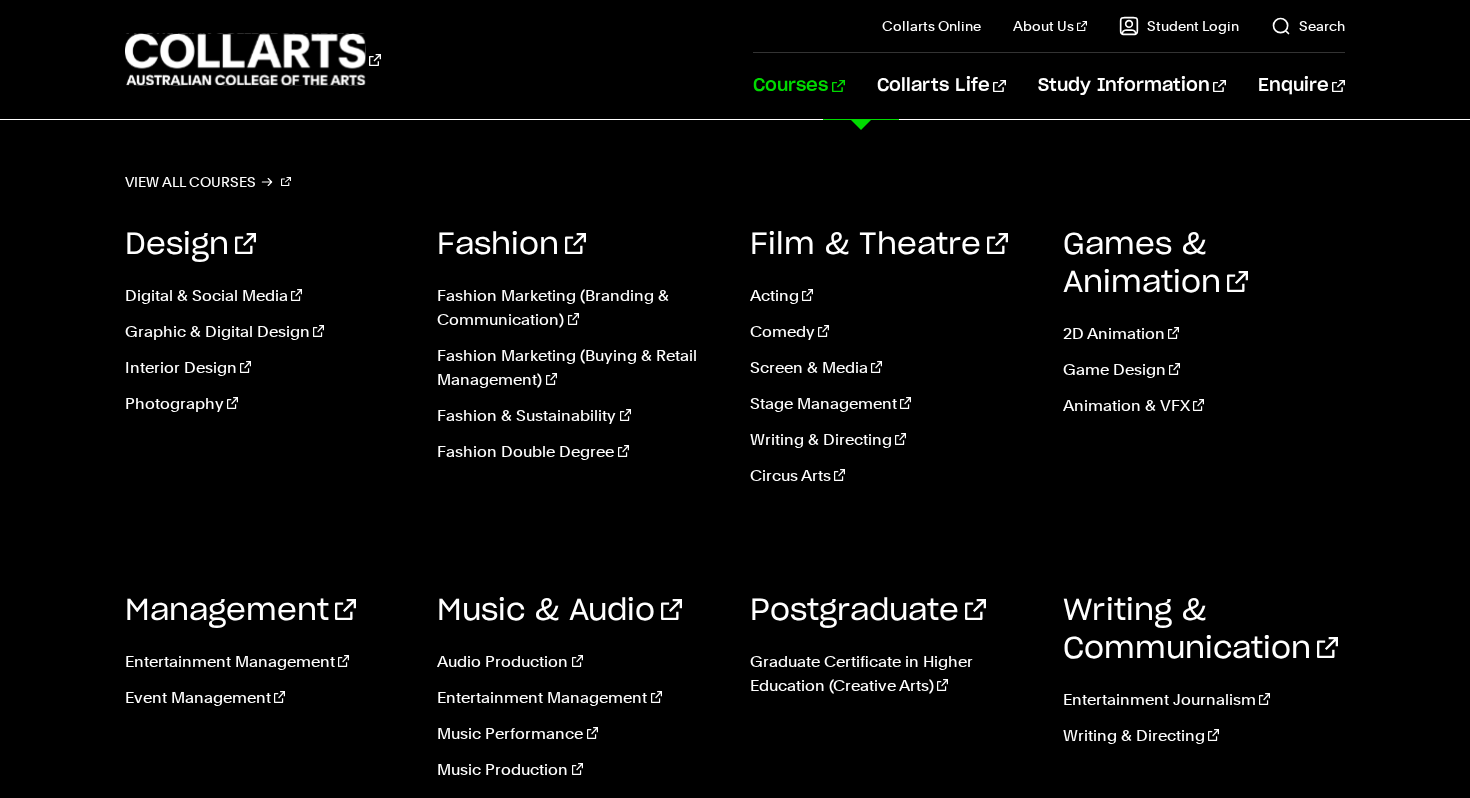 scroll, scrollTop: 2841, scrollLeft: 0, axis: vertical 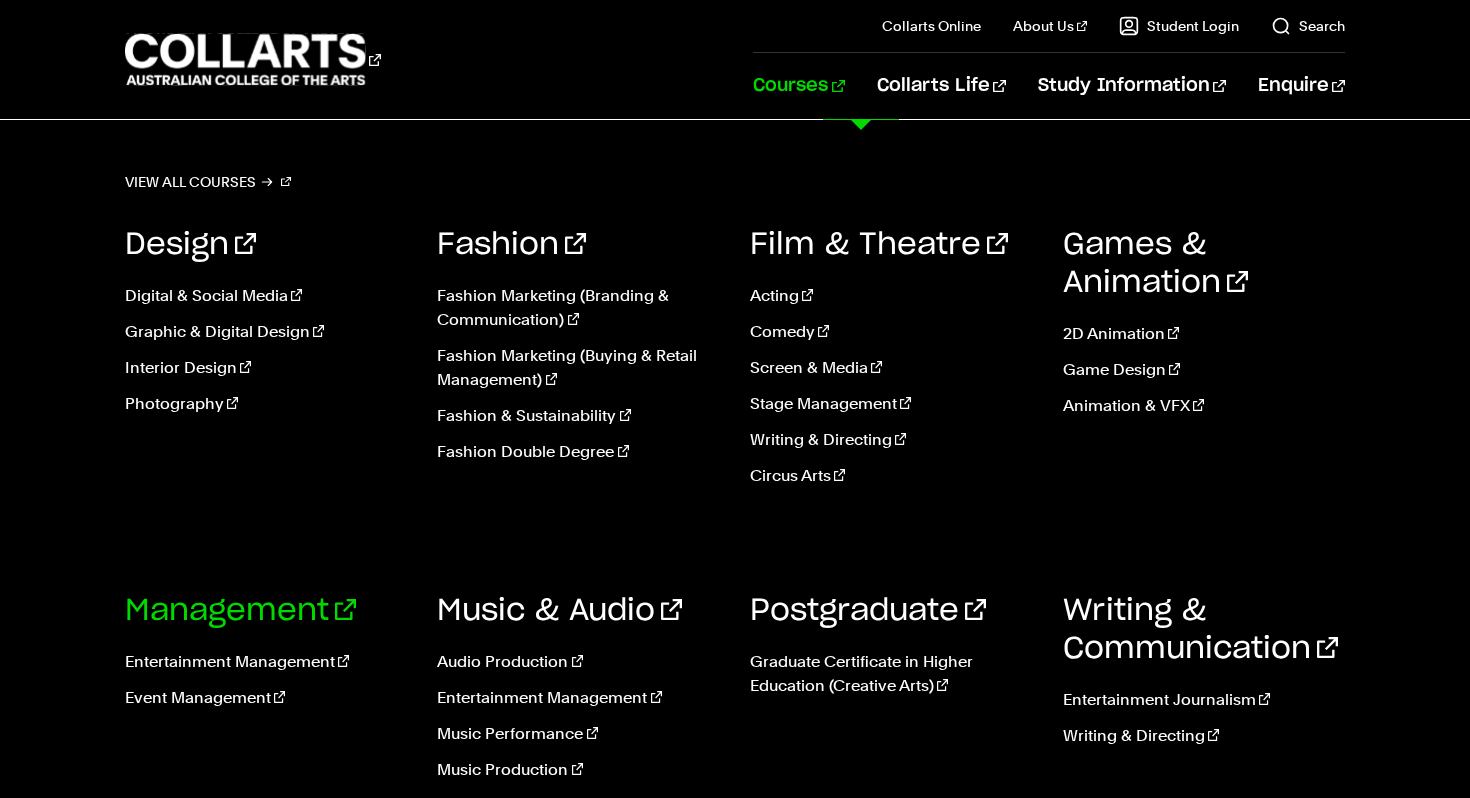 click on "Management" at bounding box center [240, 611] 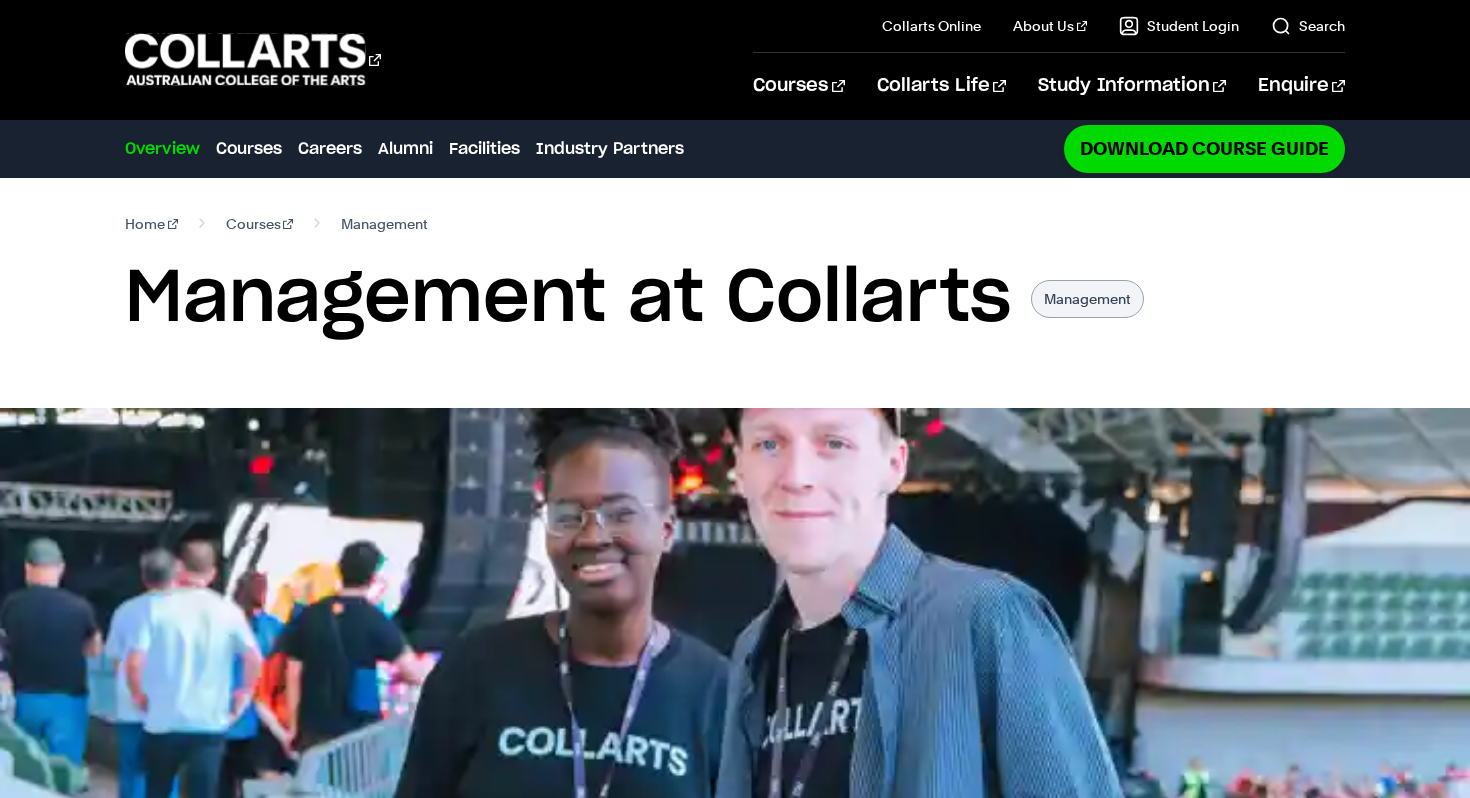 scroll, scrollTop: 0, scrollLeft: 0, axis: both 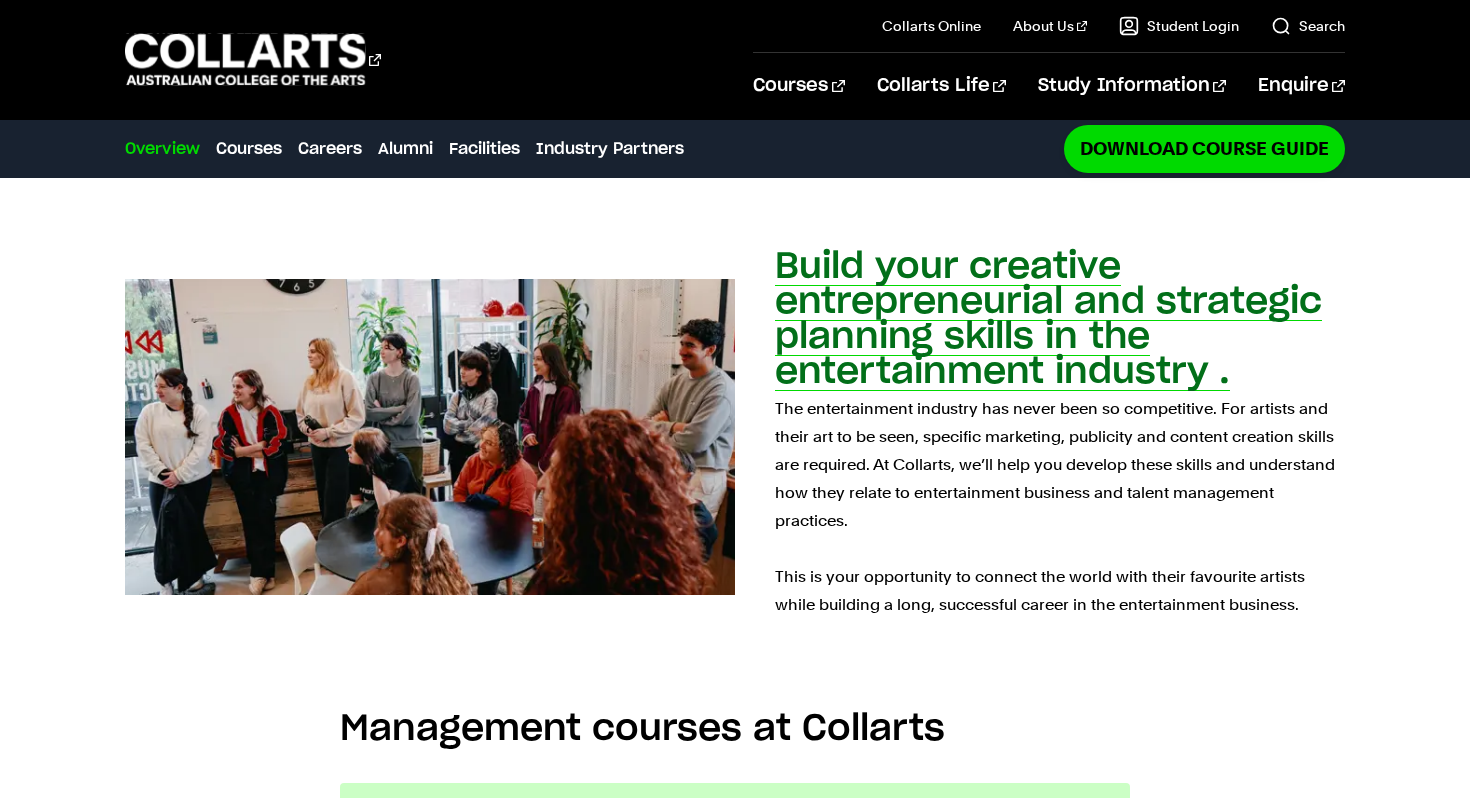 click on "Build your creative entrepreneurial and  strategic planning skills in the entertainment industry ." at bounding box center (1048, 319) 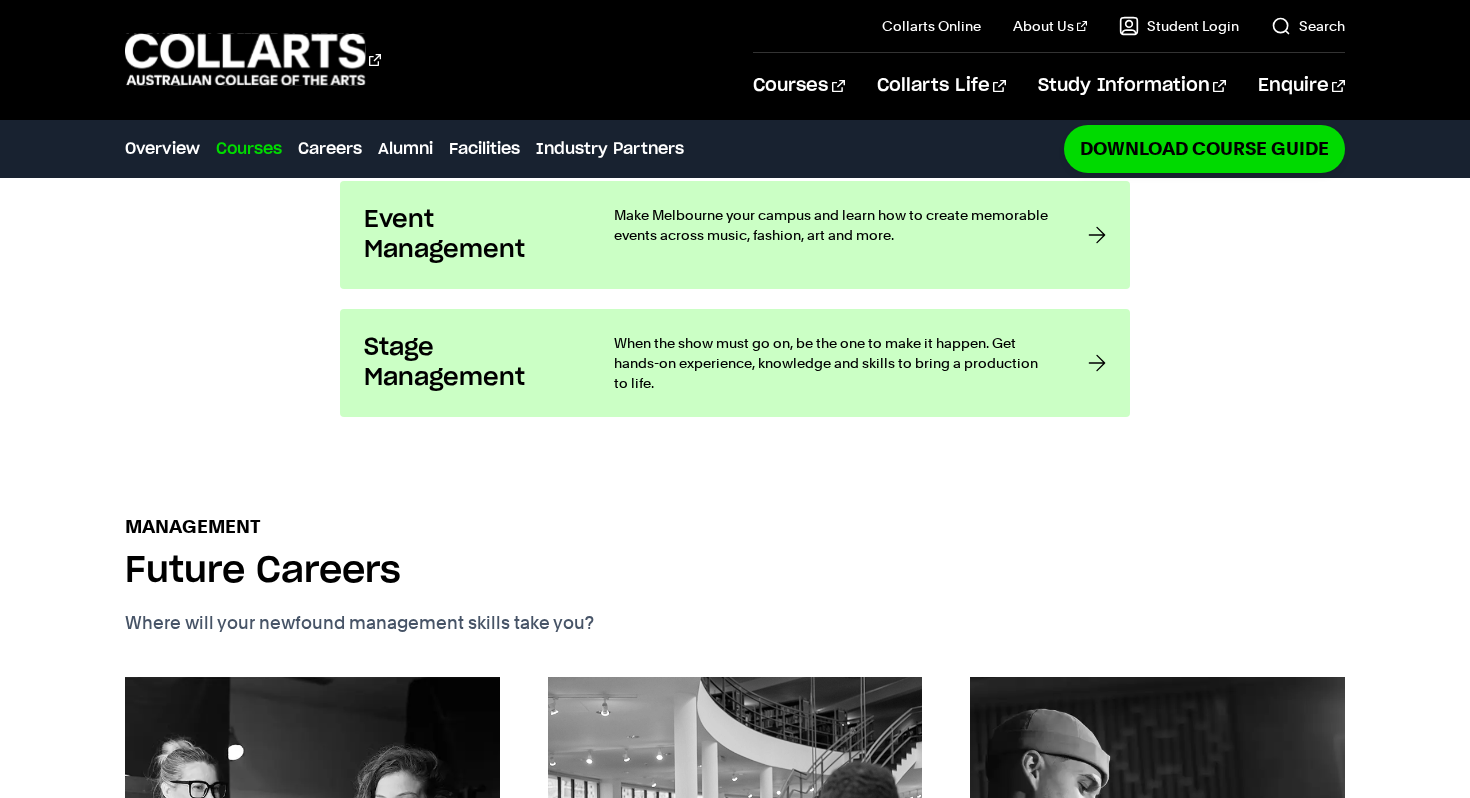 scroll, scrollTop: 1726, scrollLeft: 0, axis: vertical 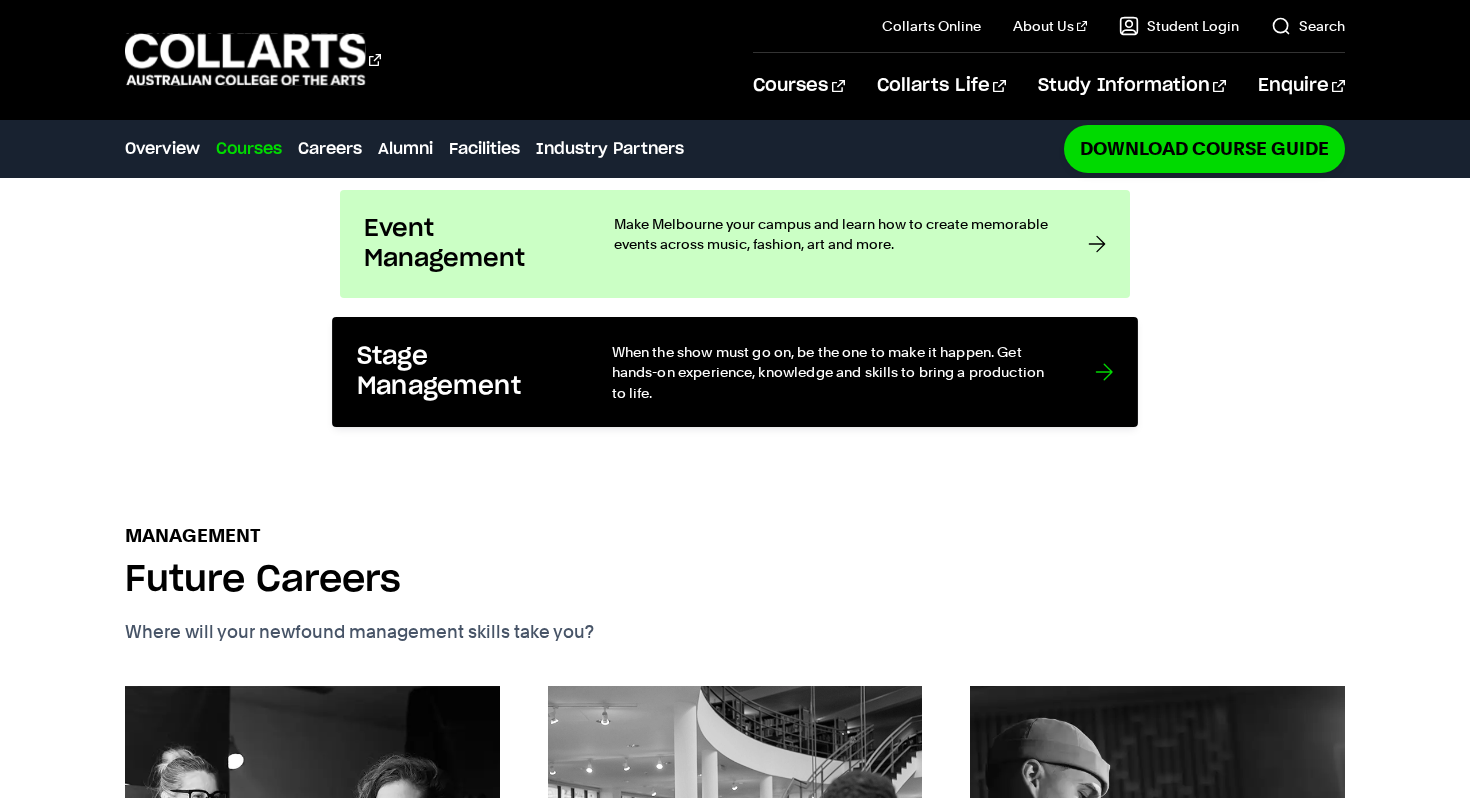 click on "When the show must go on, be the one to make it happen. Get hands-on experience, knowledge and skills to bring a production to life." at bounding box center (833, 371) 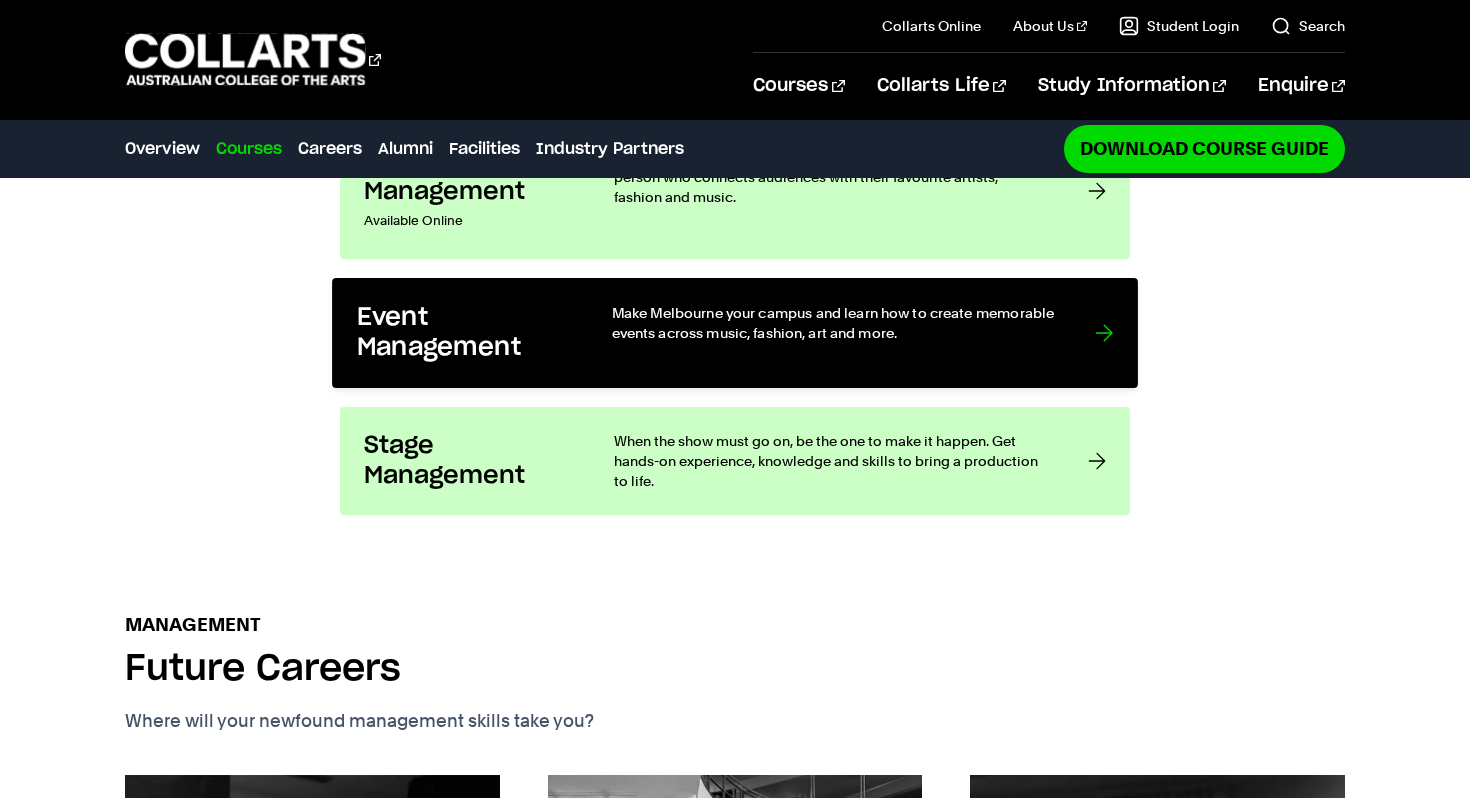 scroll, scrollTop: 1609, scrollLeft: 0, axis: vertical 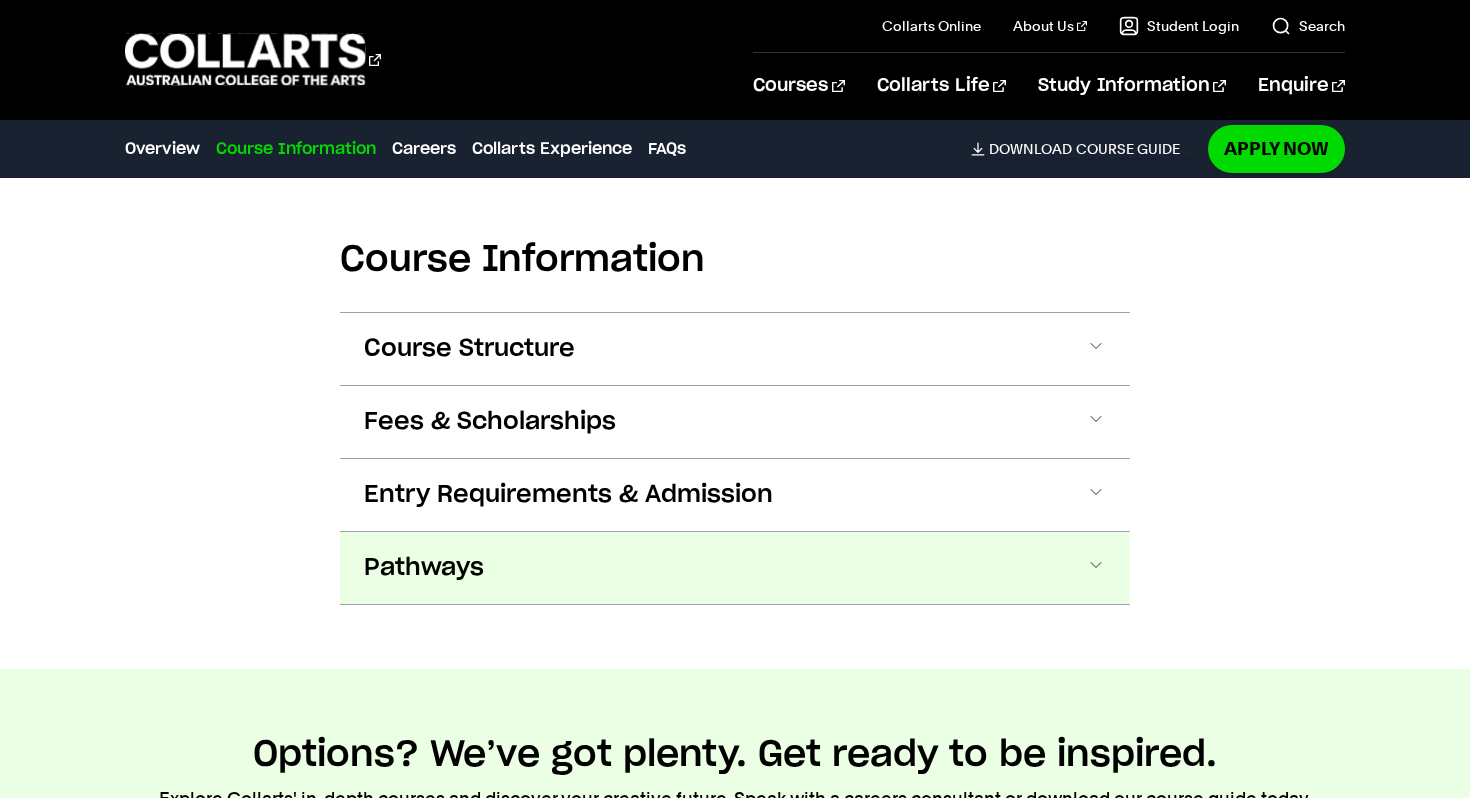 click on "Pathways" at bounding box center [735, 568] 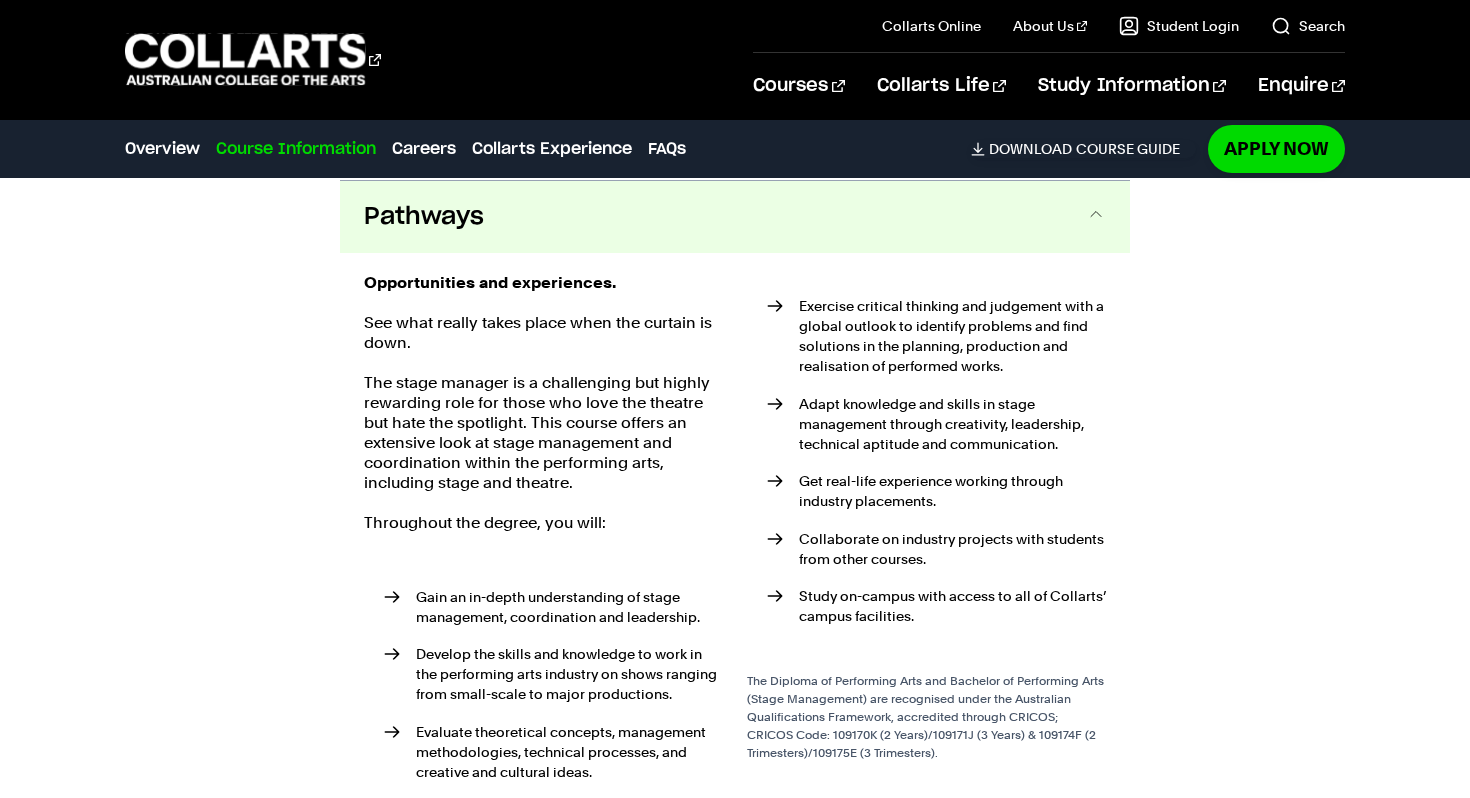 scroll, scrollTop: 2454, scrollLeft: 0, axis: vertical 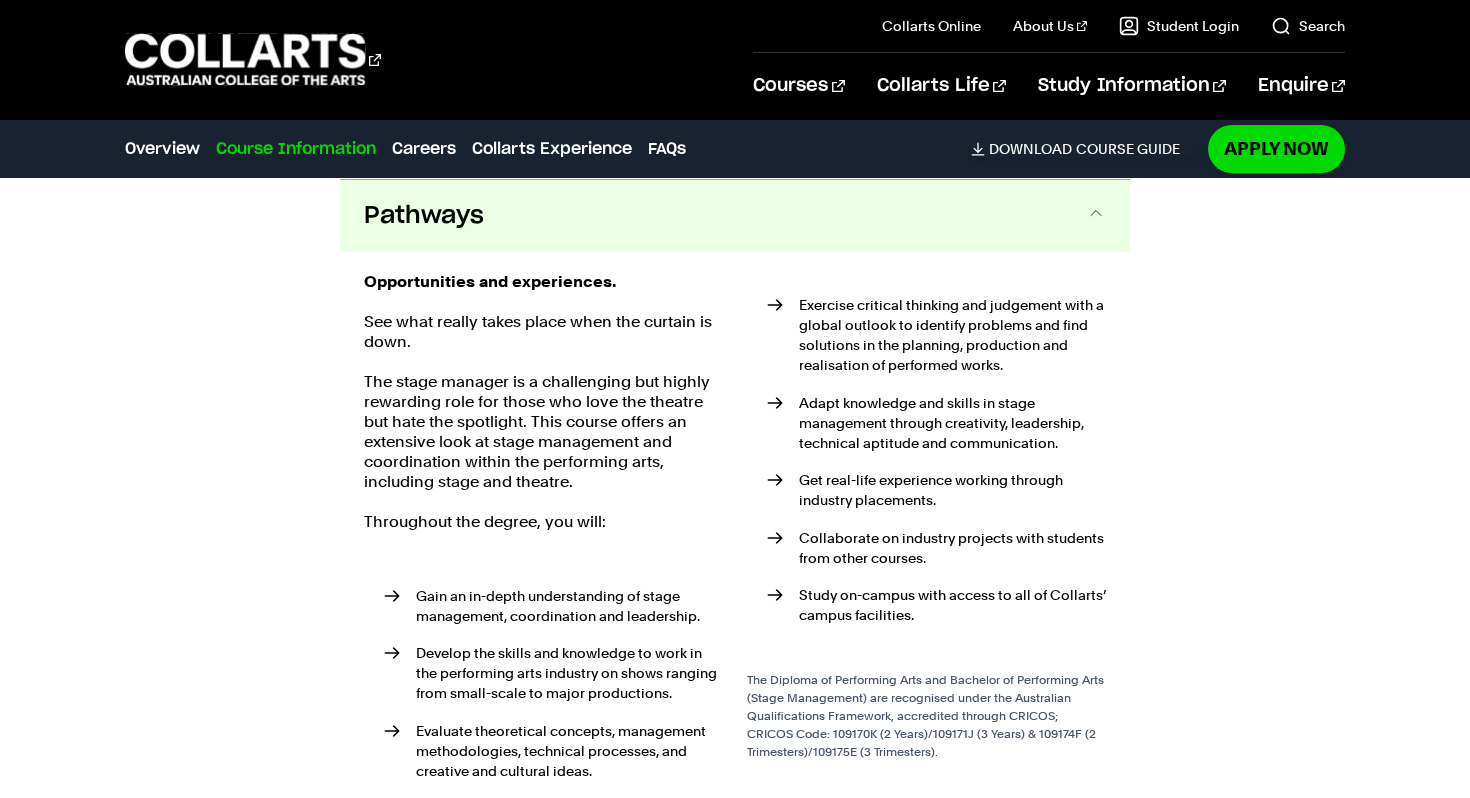 click on "Pathways" at bounding box center (735, 216) 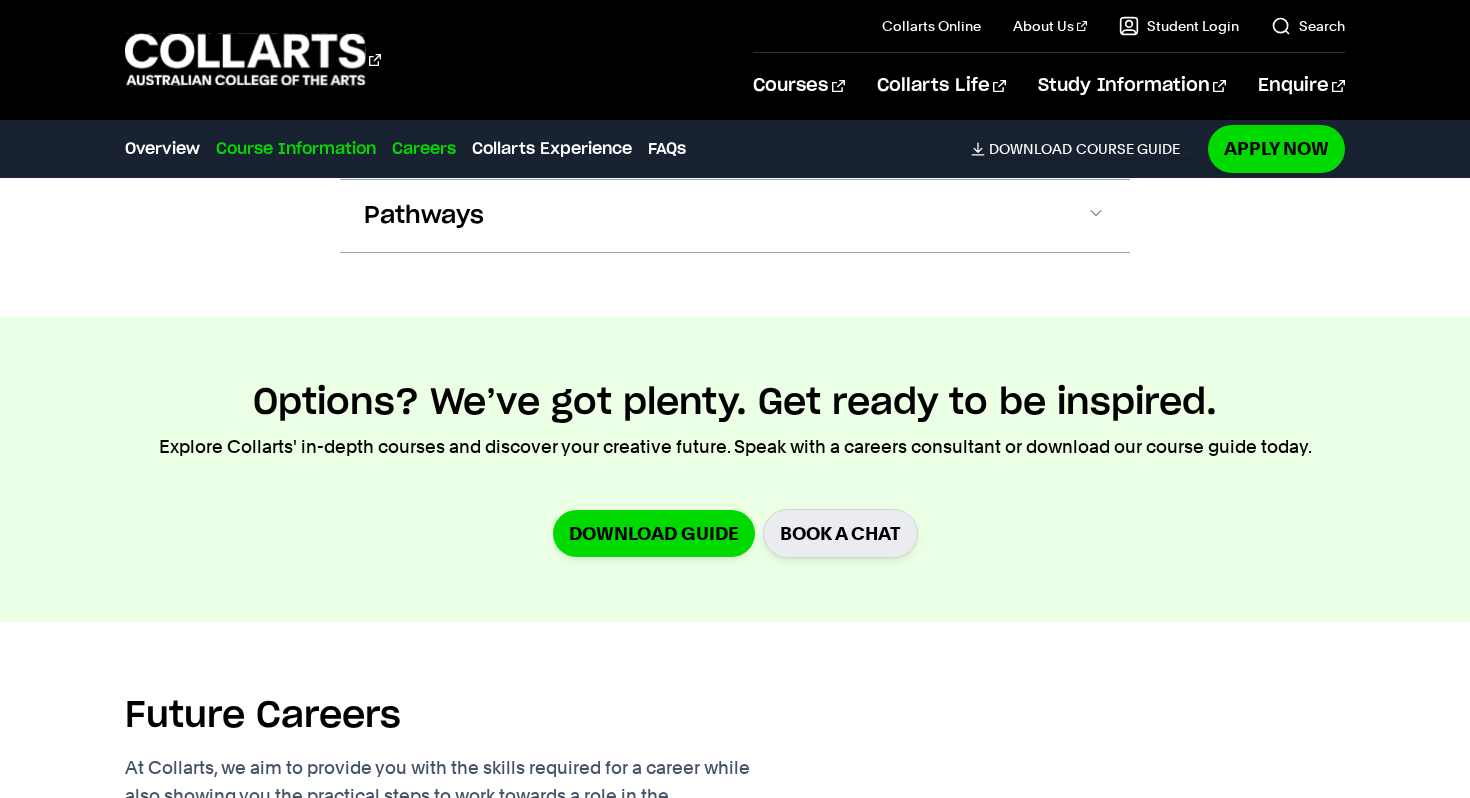 click on "Careers" at bounding box center [424, 149] 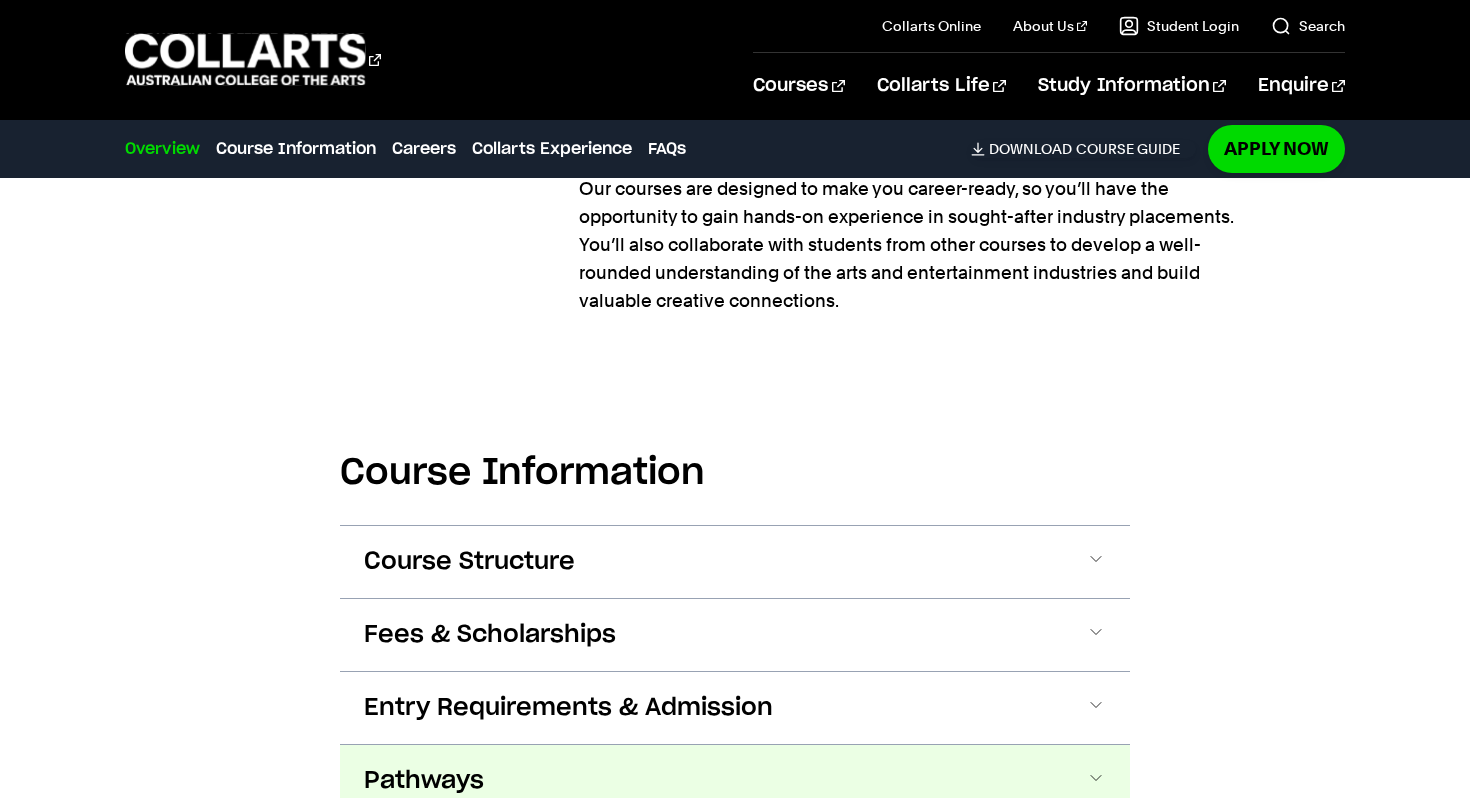 scroll, scrollTop: 2002, scrollLeft: 0, axis: vertical 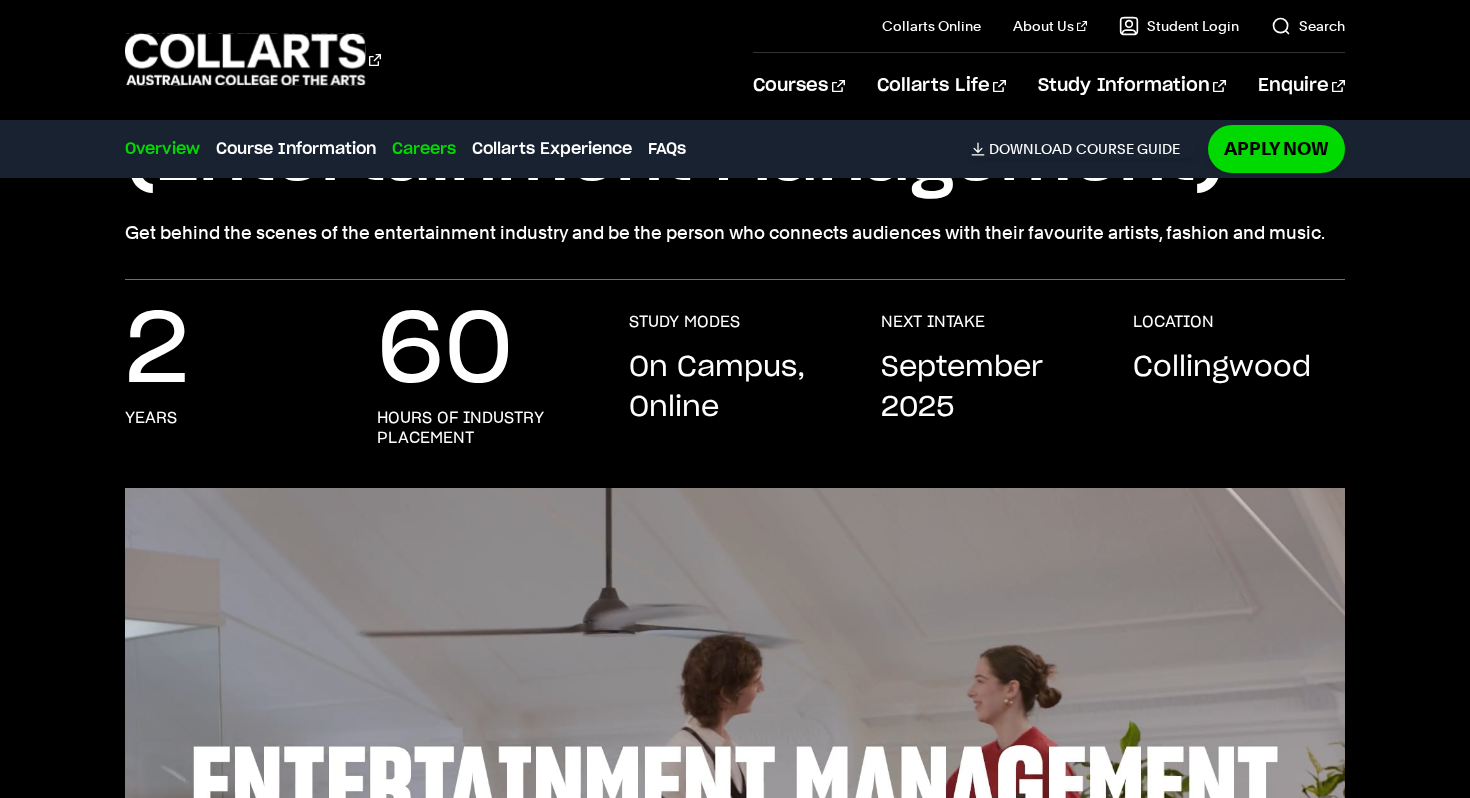 click on "Careers" at bounding box center [424, 149] 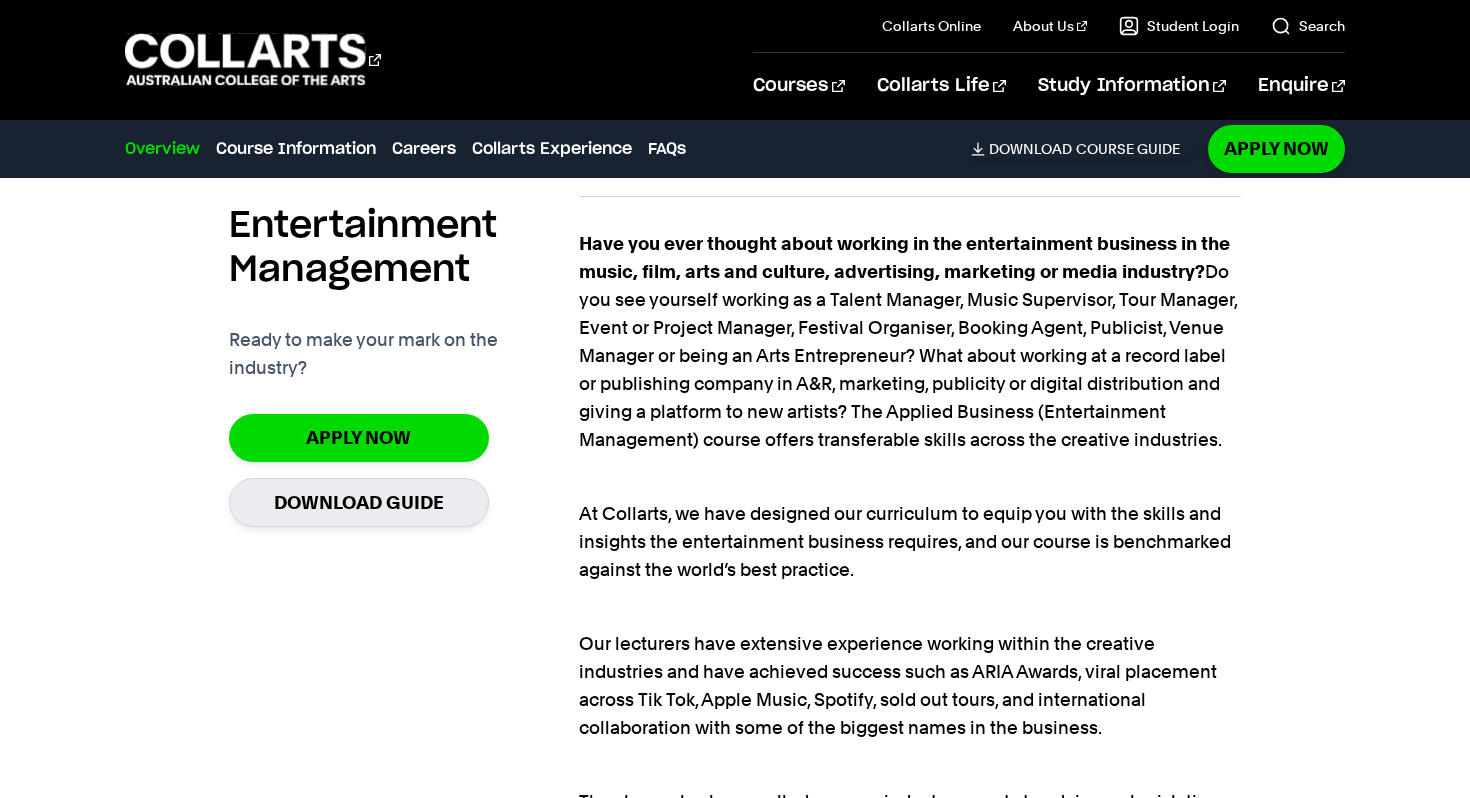 scroll, scrollTop: 1374, scrollLeft: 0, axis: vertical 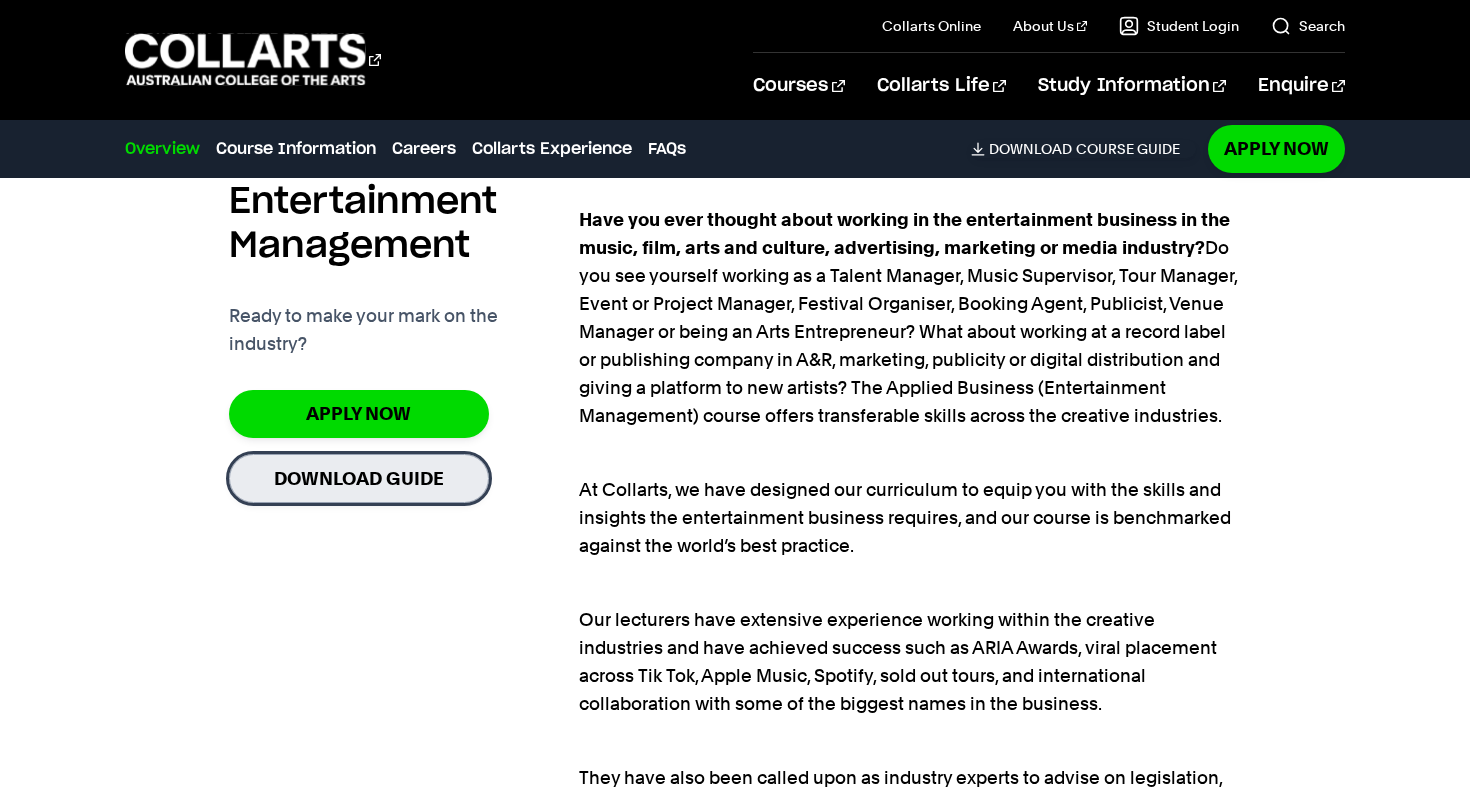 click on "Download Guide" at bounding box center (359, 478) 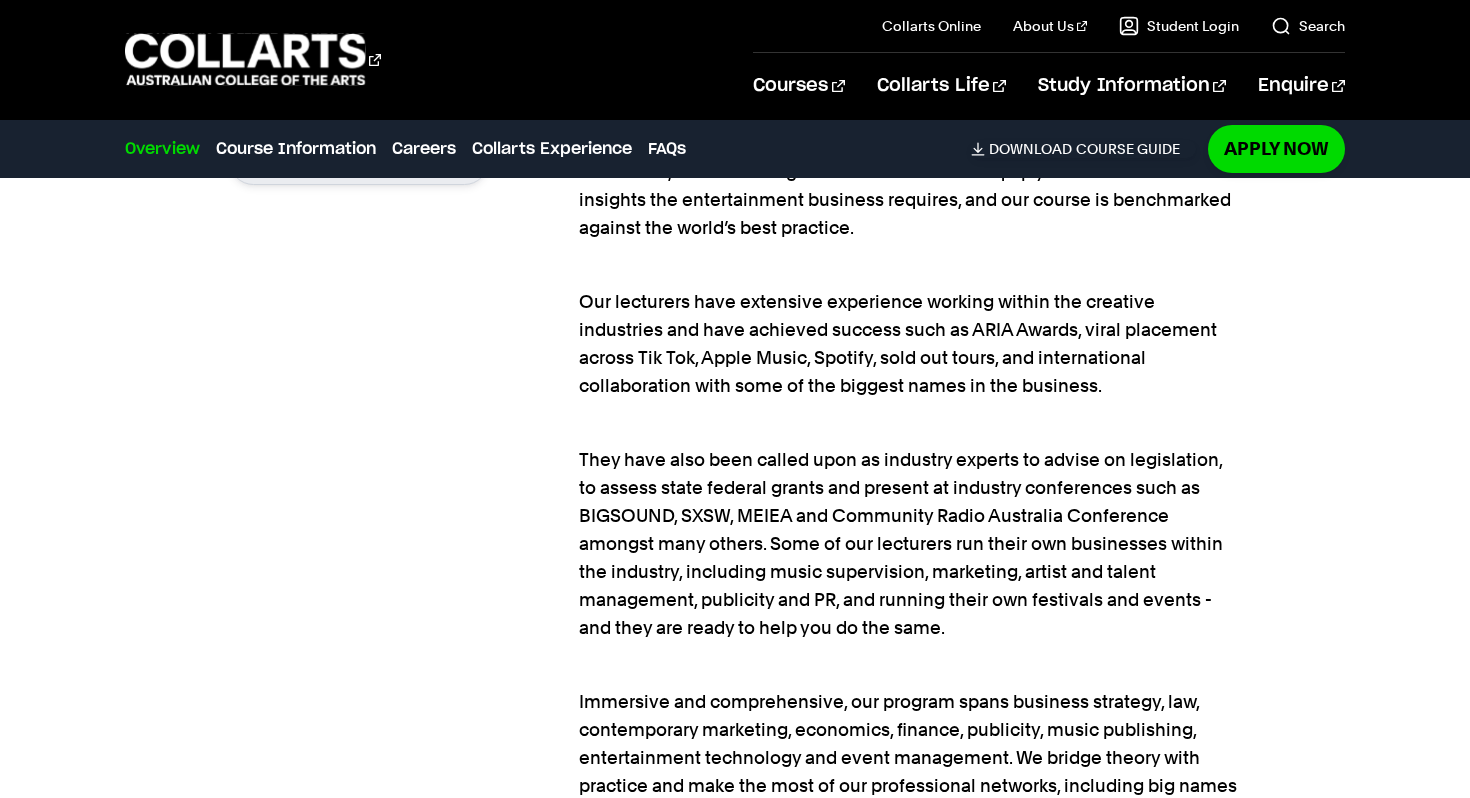 scroll, scrollTop: 2217, scrollLeft: 0, axis: vertical 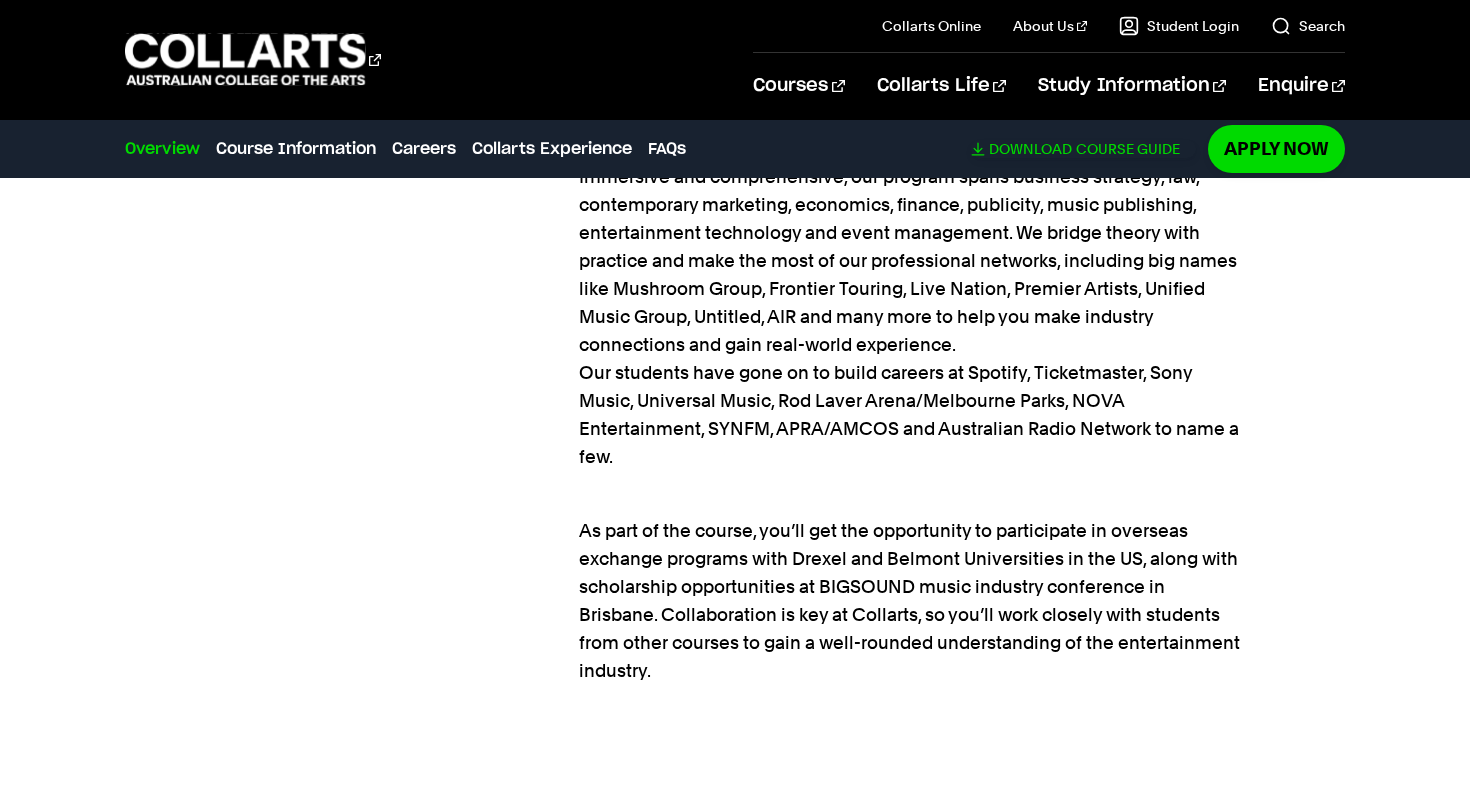 click on "Download  Course Guide" at bounding box center (1083, 149) 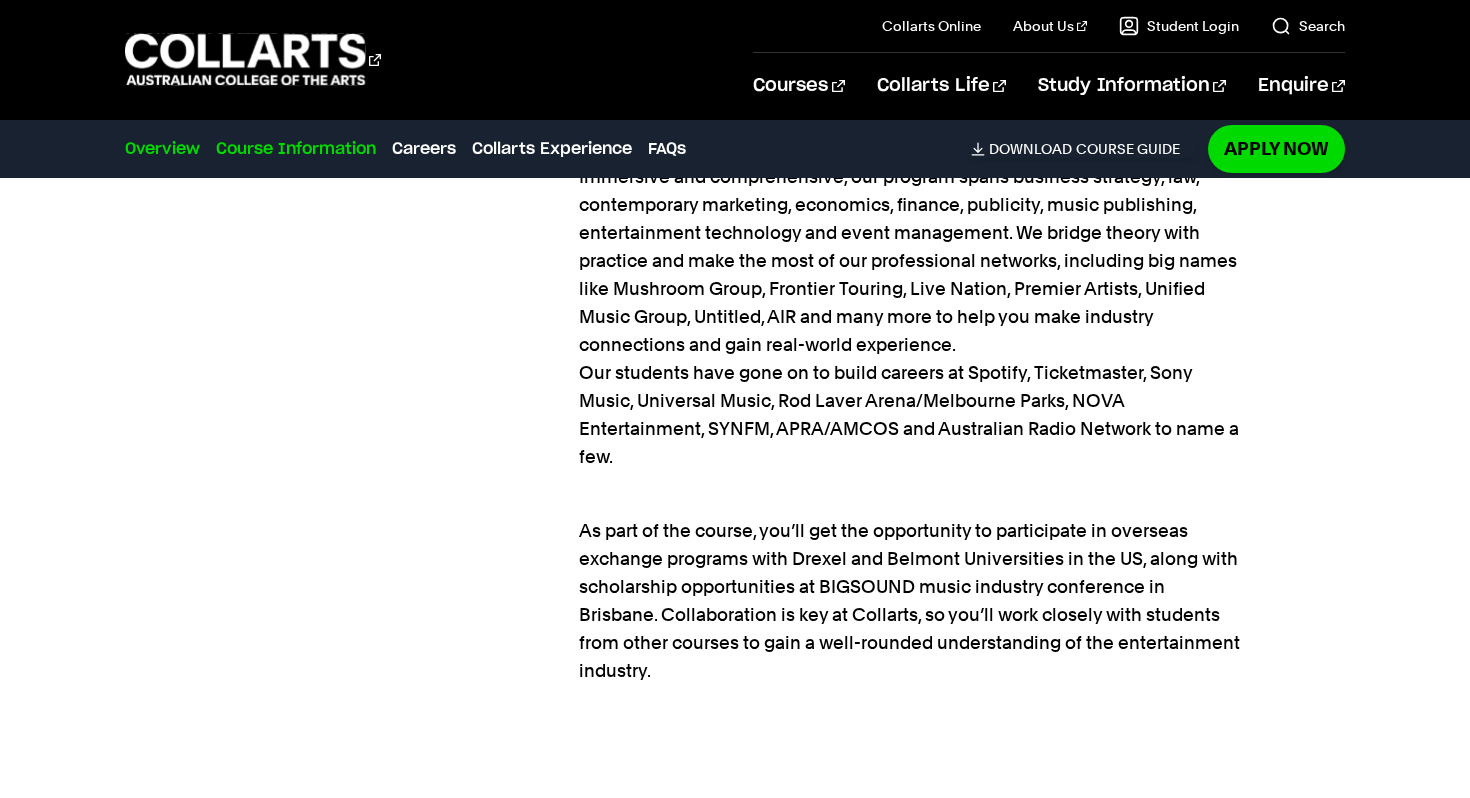 click on "Course Information" at bounding box center (296, 149) 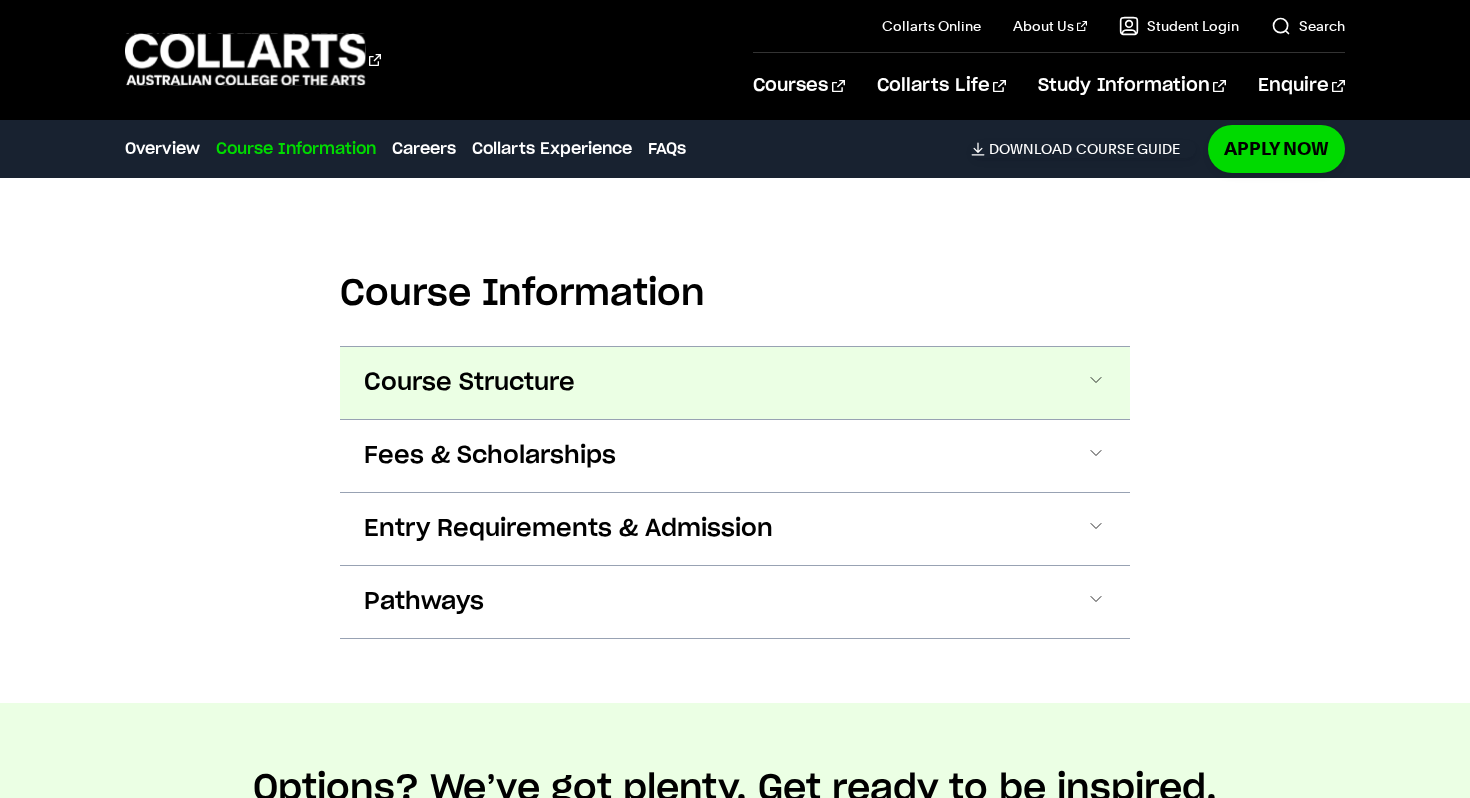 click on "Course Structure" at bounding box center [735, 383] 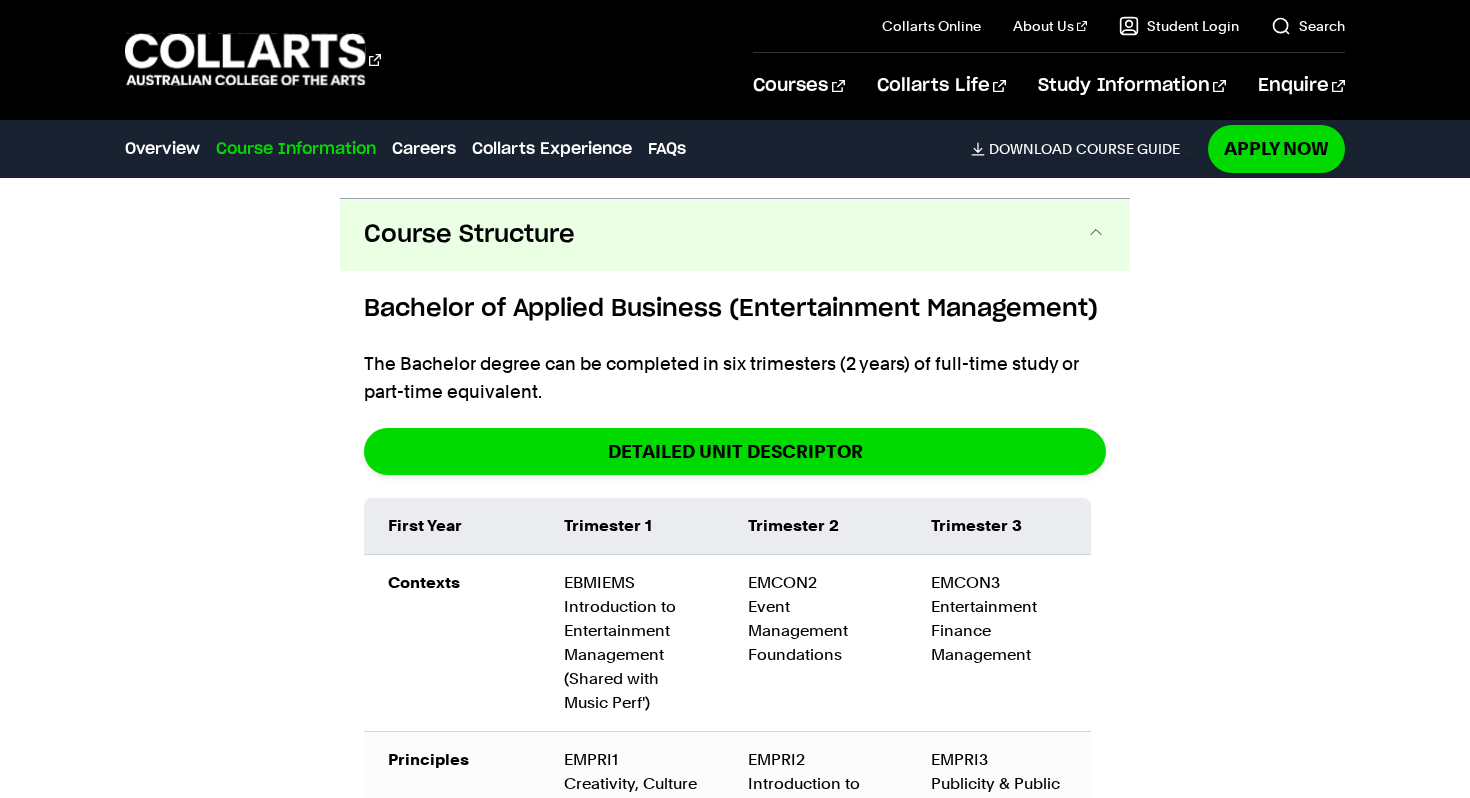 scroll, scrollTop: 2933, scrollLeft: 0, axis: vertical 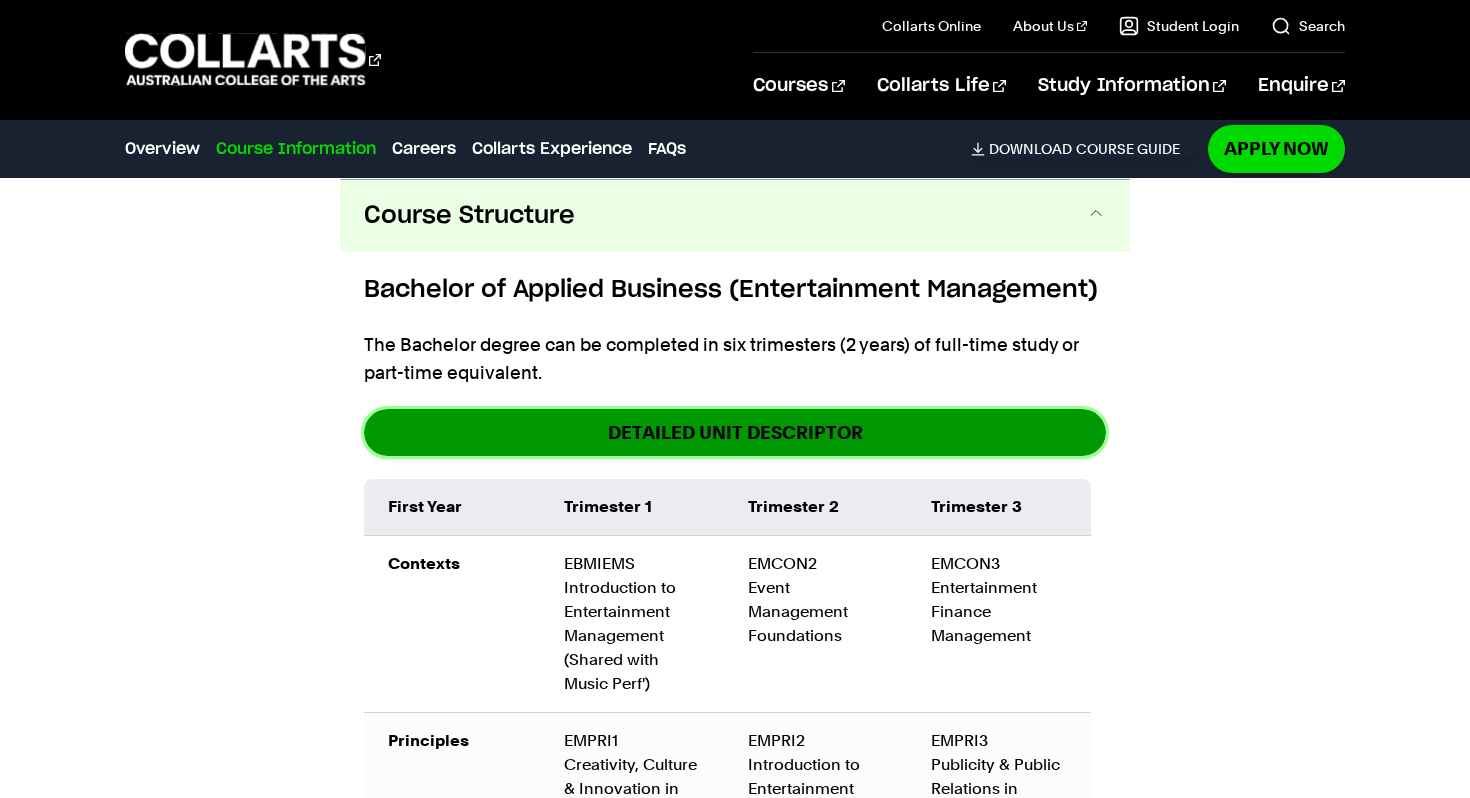 click on "detailed unit descriptor" at bounding box center [735, 432] 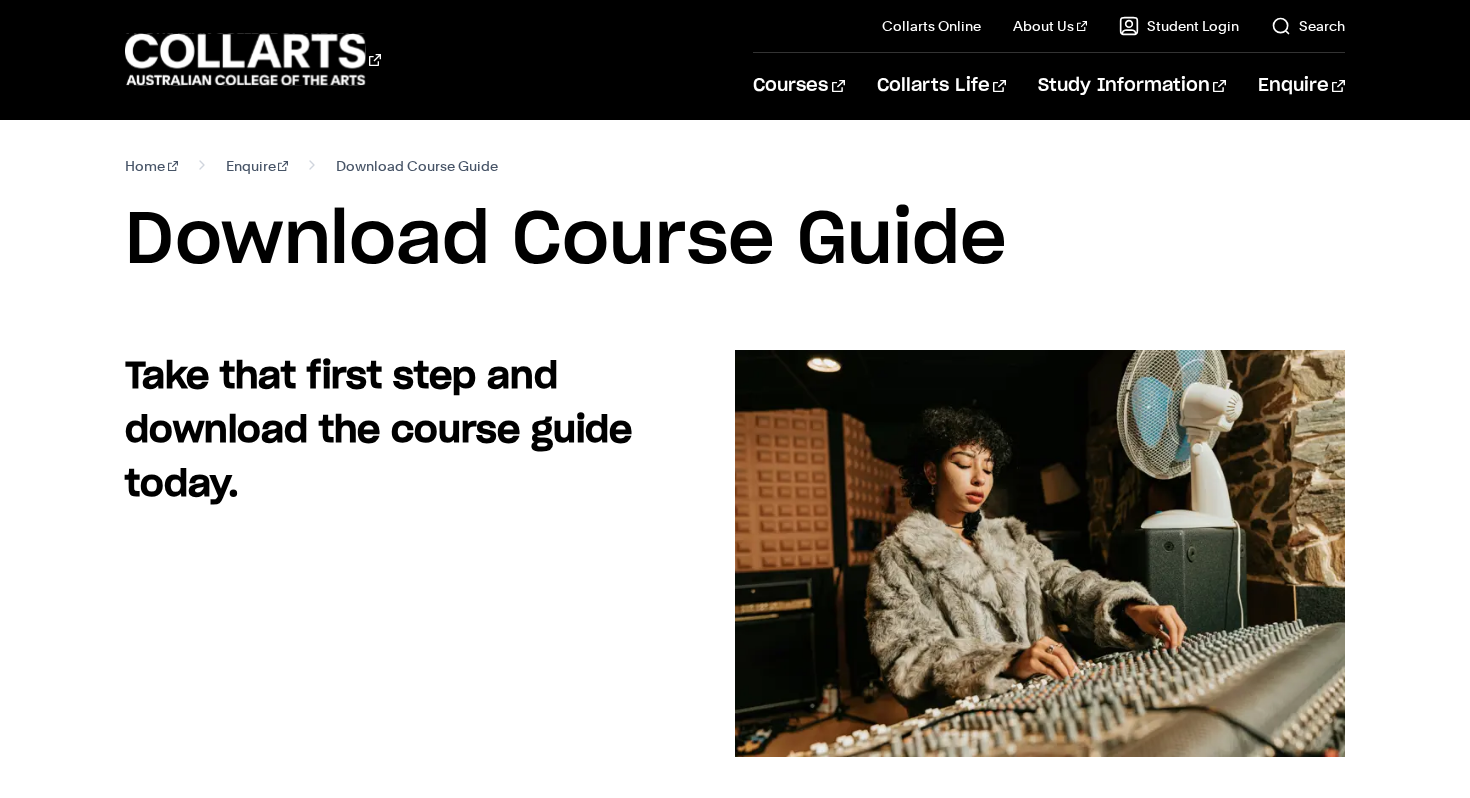 scroll, scrollTop: 0, scrollLeft: 0, axis: both 